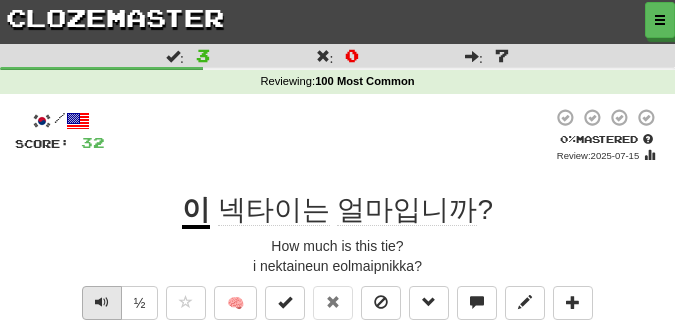 scroll, scrollTop: 50, scrollLeft: 0, axis: vertical 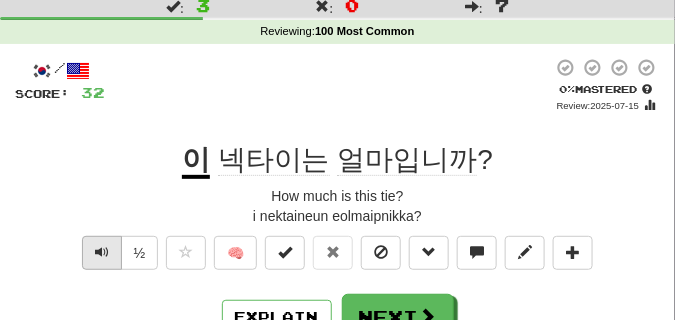 click at bounding box center (102, 253) 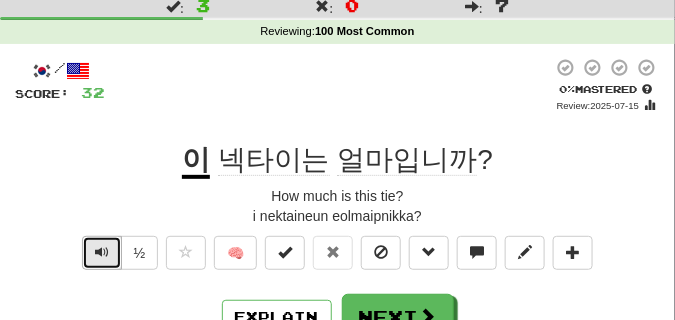 click at bounding box center [102, 253] 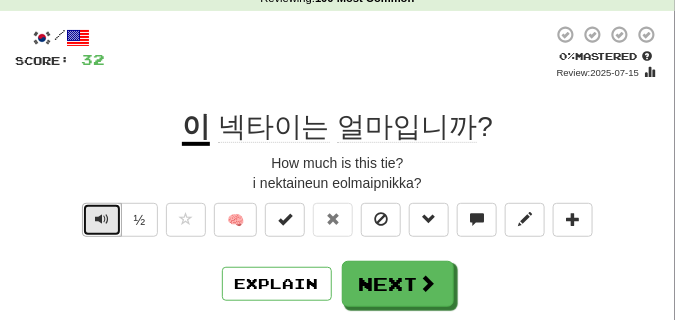 scroll, scrollTop: 100, scrollLeft: 0, axis: vertical 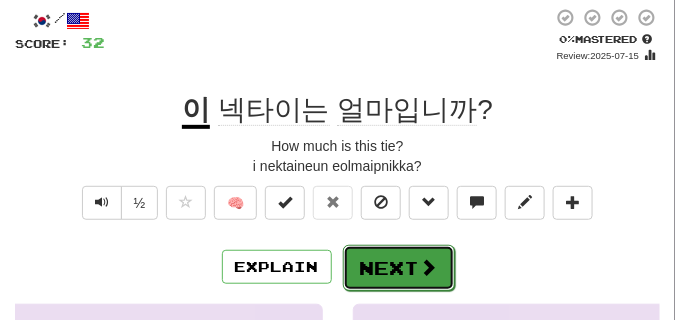 click on "Next" at bounding box center (399, 268) 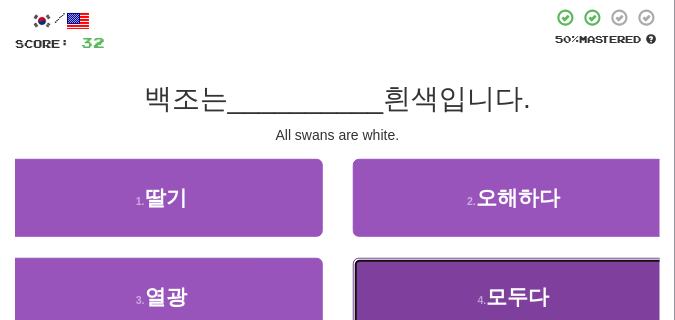 click on "4 .  모두다" at bounding box center [514, 297] 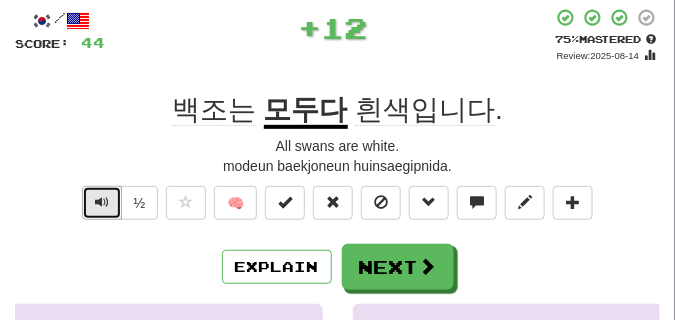click at bounding box center [102, 203] 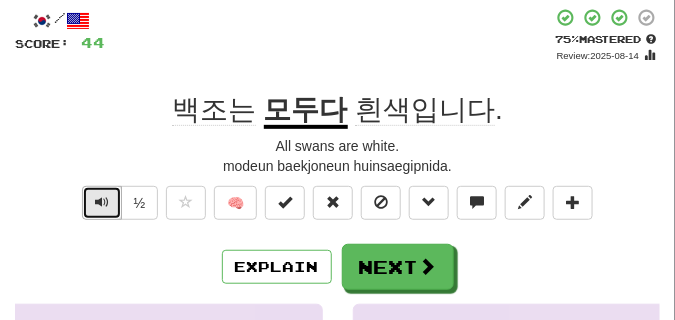 click at bounding box center [102, 203] 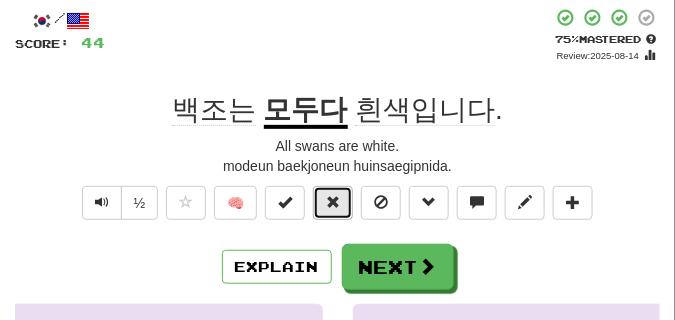 click at bounding box center (333, 203) 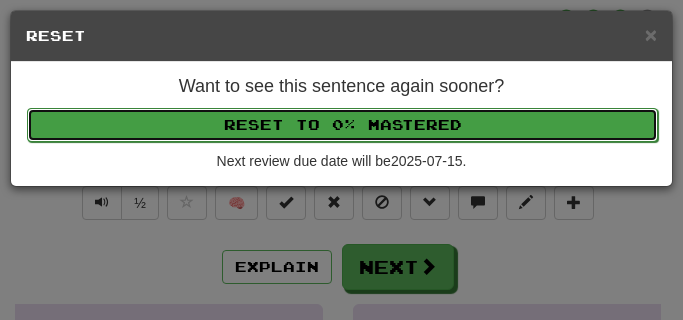 click on "Reset to 0% Mastered" at bounding box center (342, 125) 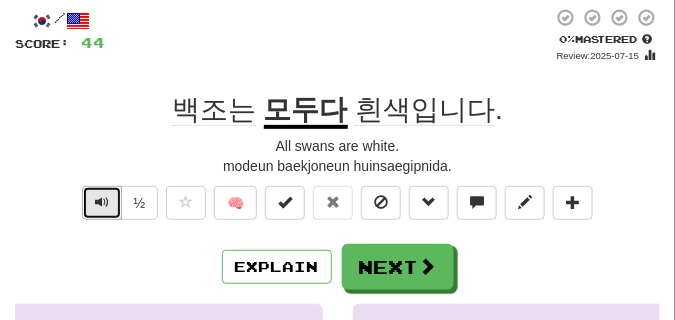 click at bounding box center (102, 202) 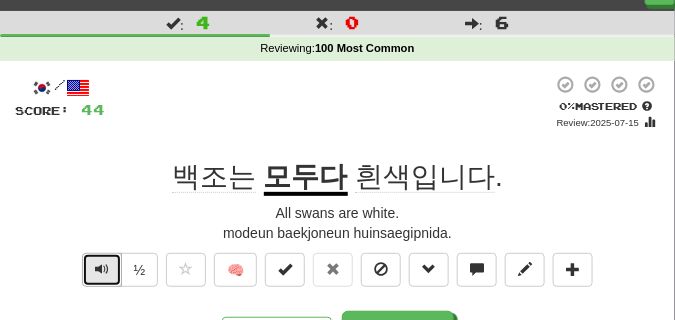 scroll, scrollTop: 50, scrollLeft: 0, axis: vertical 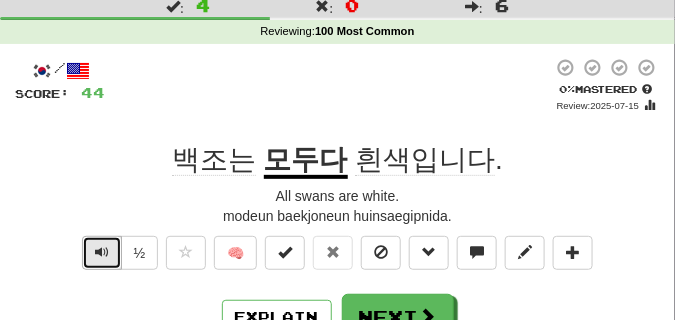 click at bounding box center [102, 253] 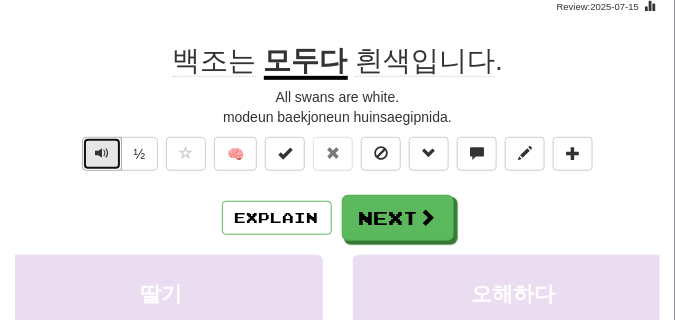scroll, scrollTop: 150, scrollLeft: 0, axis: vertical 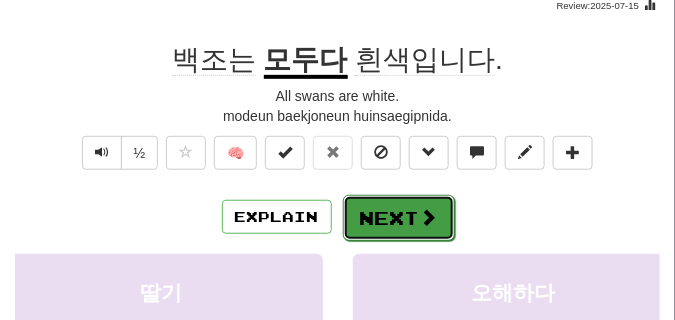 click on "Next" at bounding box center [399, 218] 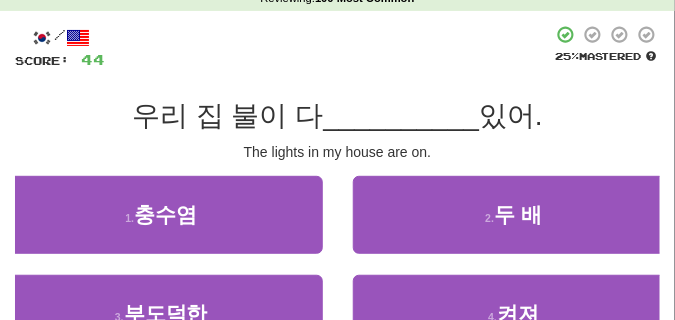 scroll, scrollTop: 100, scrollLeft: 0, axis: vertical 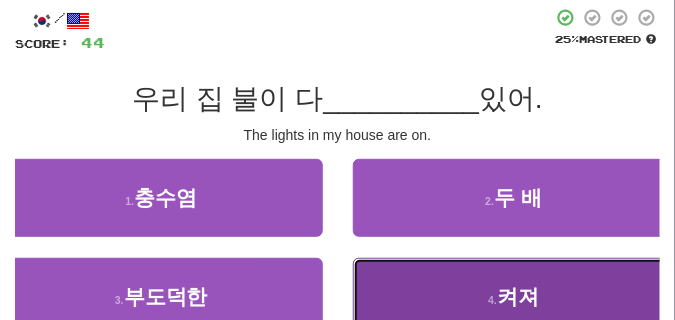 click on "4 .  켜져" at bounding box center [514, 297] 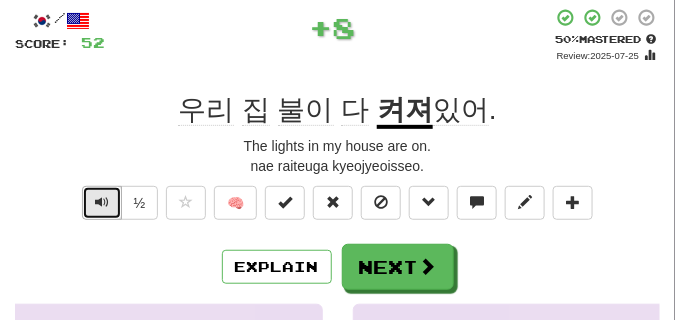 click at bounding box center (102, 202) 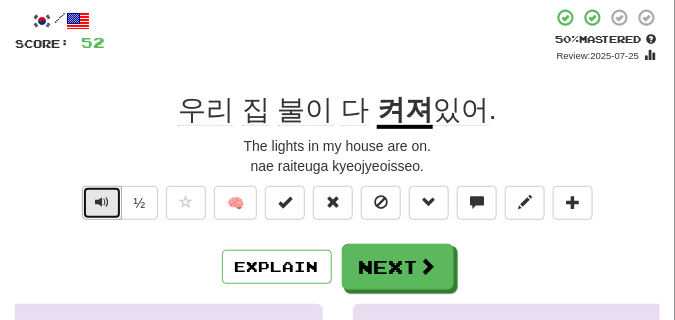 click at bounding box center (102, 202) 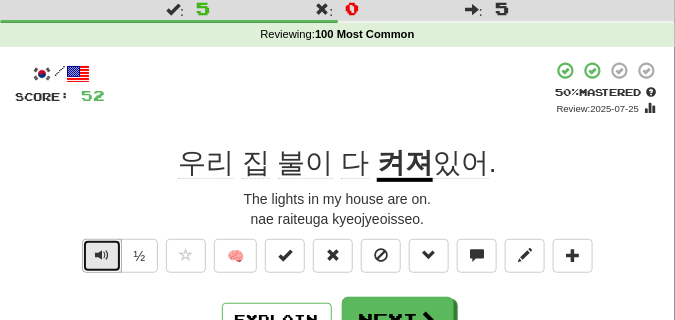 scroll, scrollTop: 0, scrollLeft: 0, axis: both 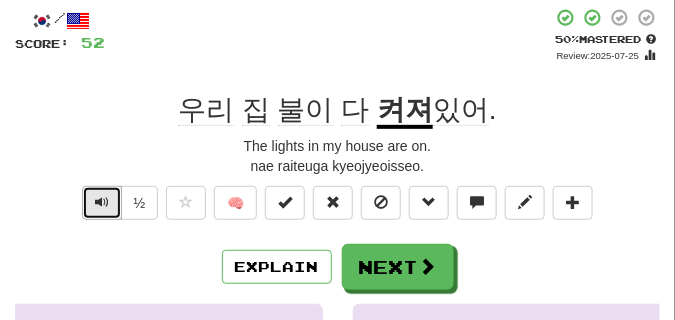 click at bounding box center [102, 202] 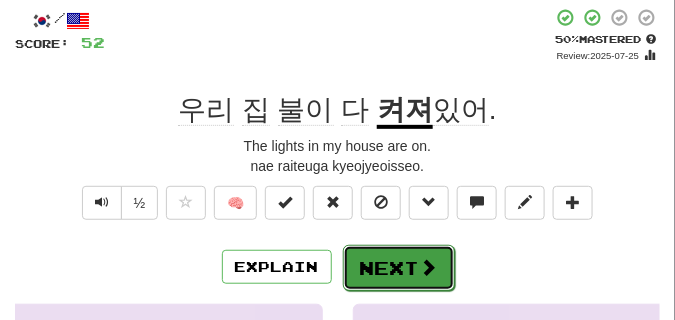 click on "Next" at bounding box center [399, 268] 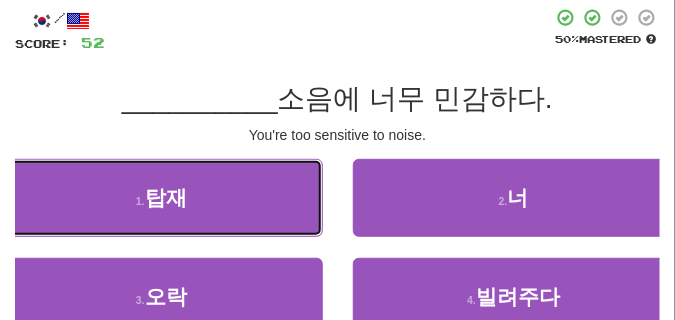 drag, startPoint x: 119, startPoint y: 163, endPoint x: 112, endPoint y: 135, distance: 28.86174 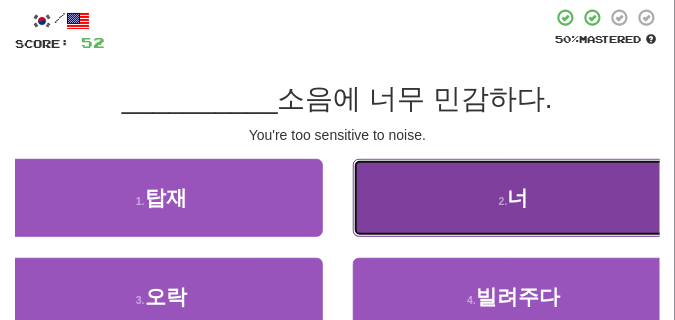 click on "2 .  너" at bounding box center (514, 198) 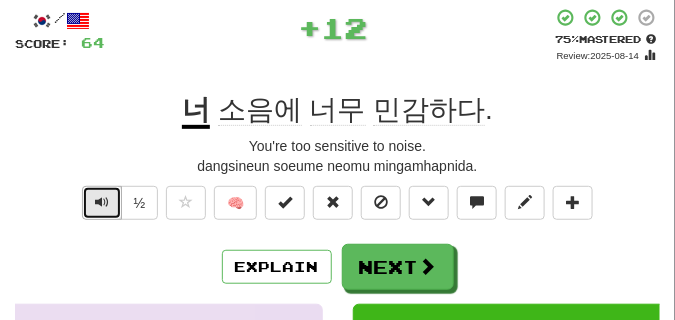 click at bounding box center (102, 202) 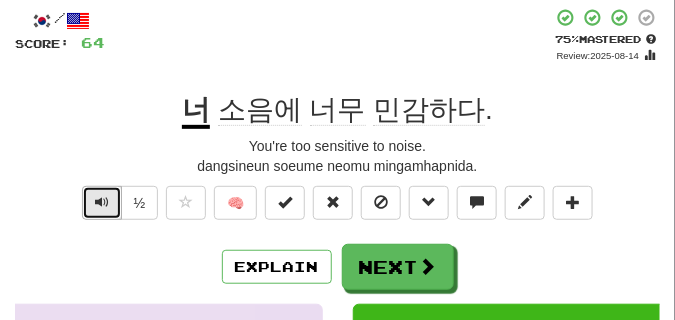 click at bounding box center (102, 202) 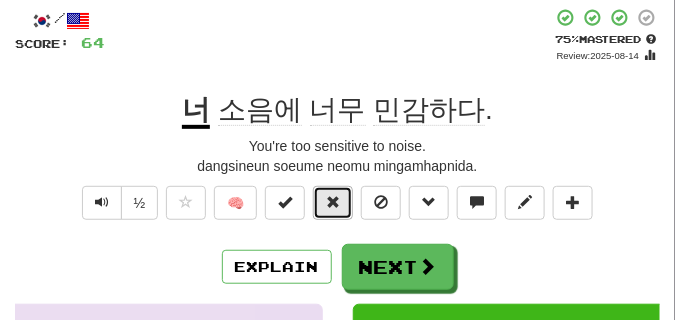 click at bounding box center (333, 202) 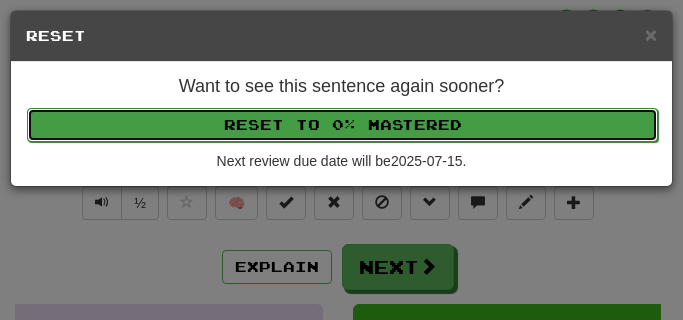 click on "Reset to 0% Mastered" at bounding box center [342, 125] 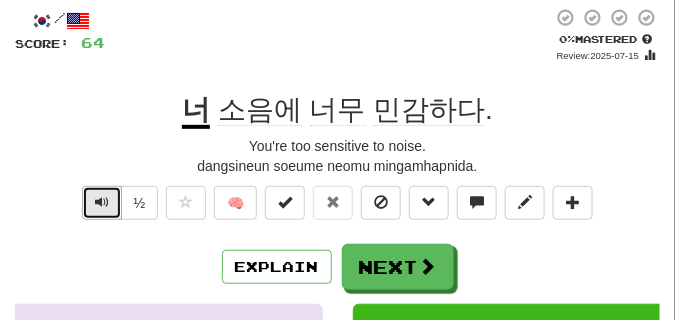 click at bounding box center (102, 202) 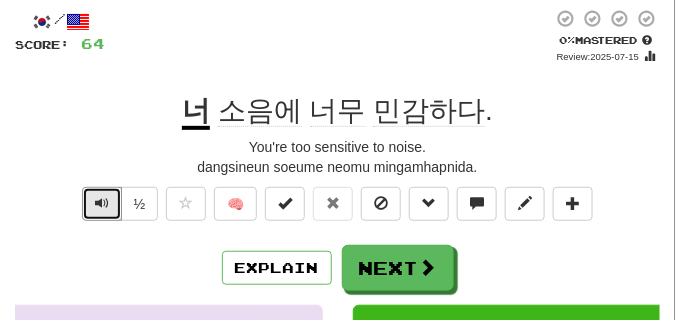 scroll, scrollTop: 100, scrollLeft: 0, axis: vertical 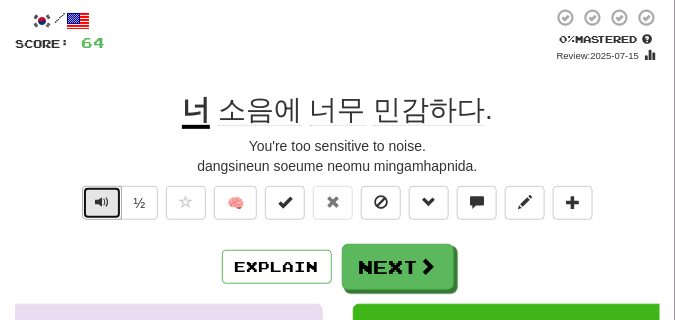 click at bounding box center [102, 203] 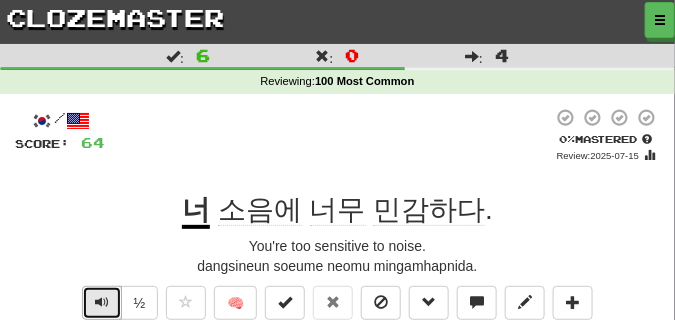 scroll, scrollTop: 100, scrollLeft: 0, axis: vertical 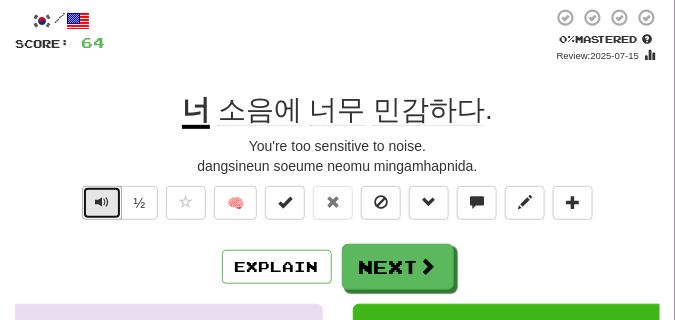 click at bounding box center [102, 202] 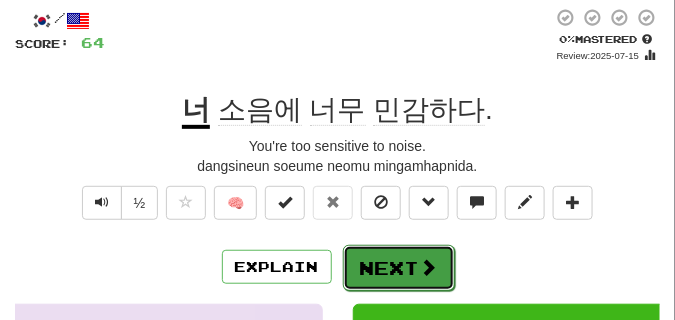 click on "Next" at bounding box center [399, 268] 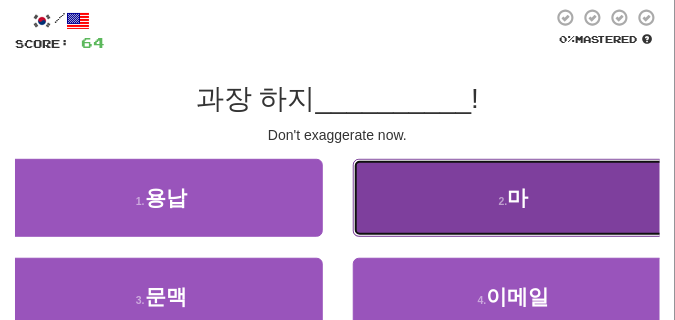 click on "2 .  마" at bounding box center [514, 198] 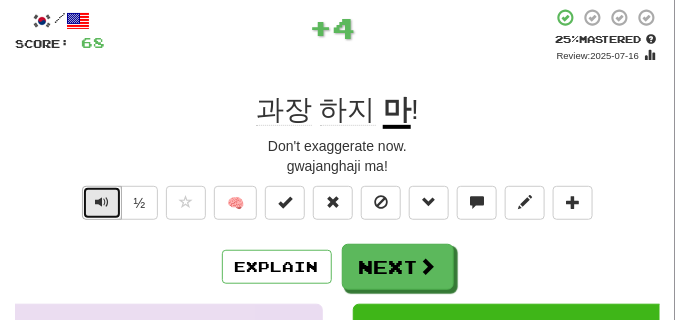 click at bounding box center [102, 202] 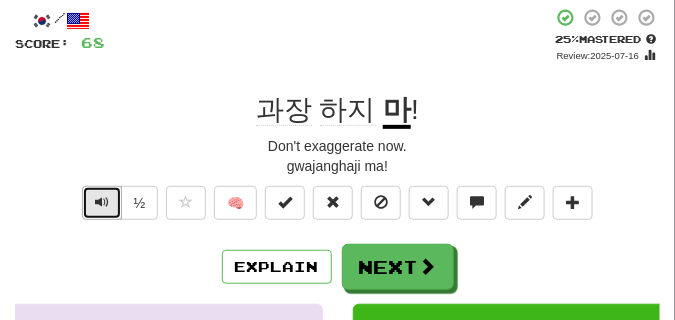 click at bounding box center (102, 202) 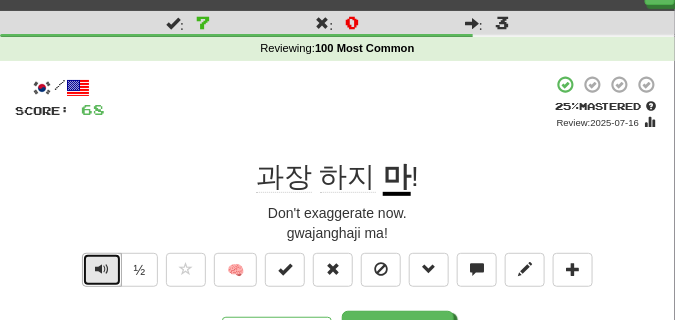 scroll, scrollTop: 100, scrollLeft: 0, axis: vertical 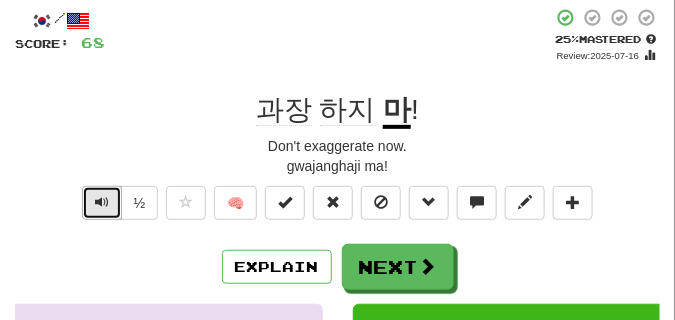 click at bounding box center (102, 202) 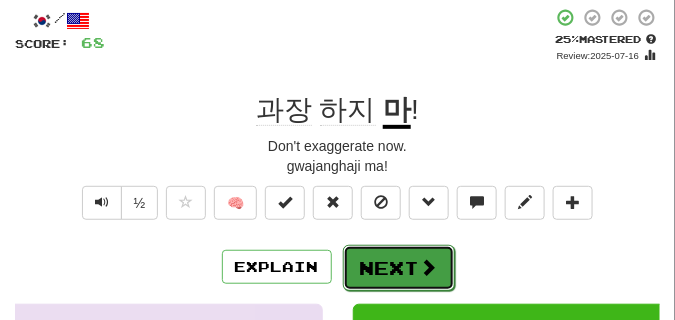 click on "Next" at bounding box center [399, 268] 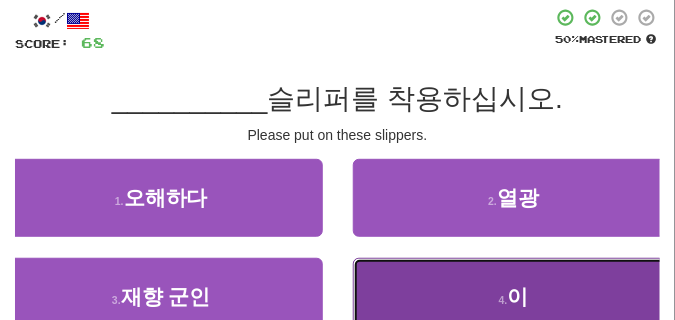 click on "4 .  이" at bounding box center (514, 297) 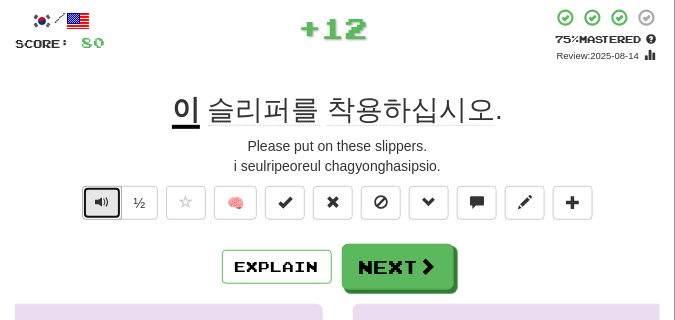 click at bounding box center (102, 202) 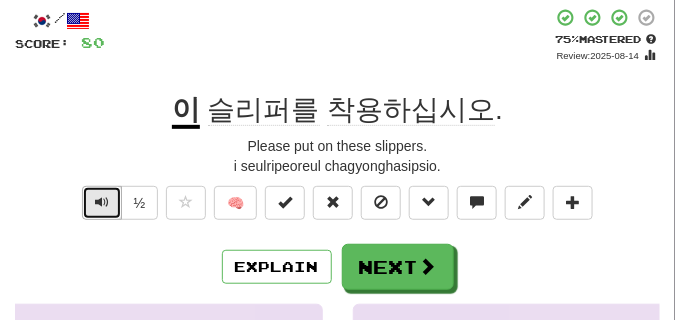 click at bounding box center [102, 202] 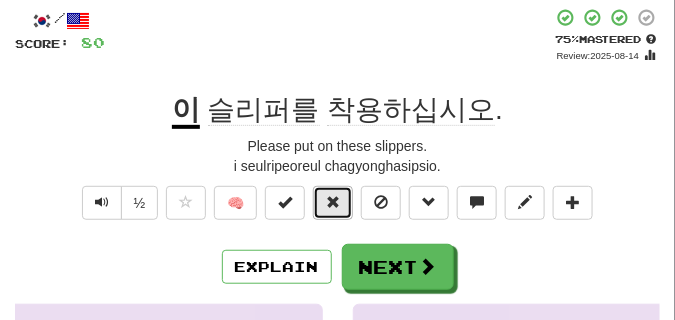 click at bounding box center (333, 202) 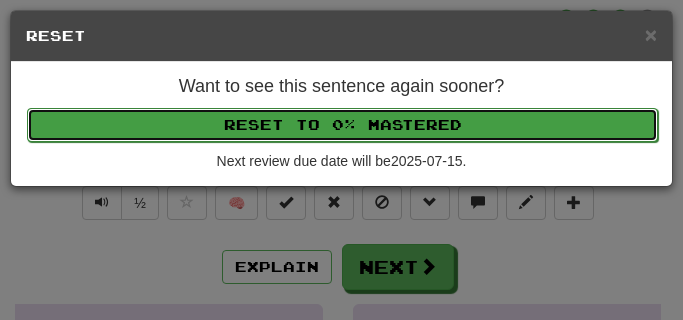 click on "Reset to 0% Mastered" at bounding box center [342, 125] 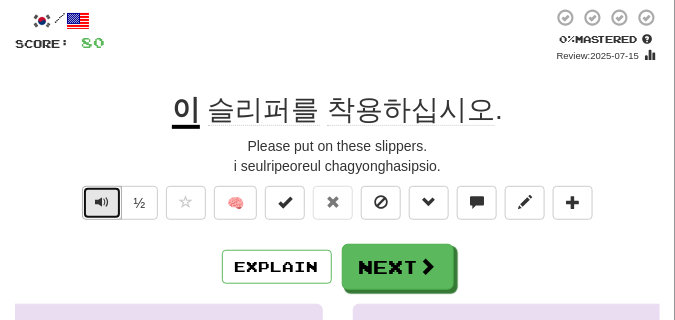 click at bounding box center [102, 202] 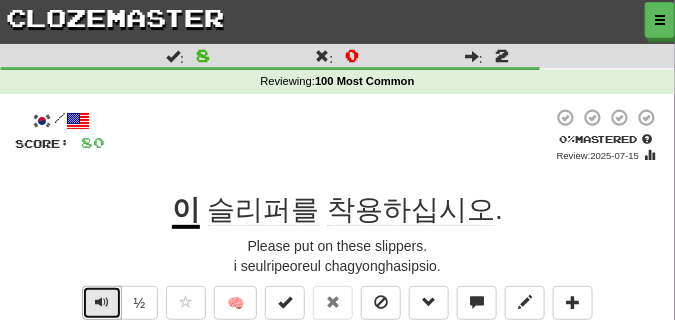 scroll, scrollTop: 100, scrollLeft: 0, axis: vertical 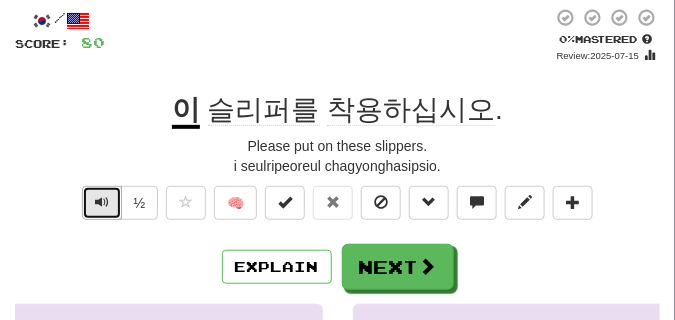 click at bounding box center (102, 202) 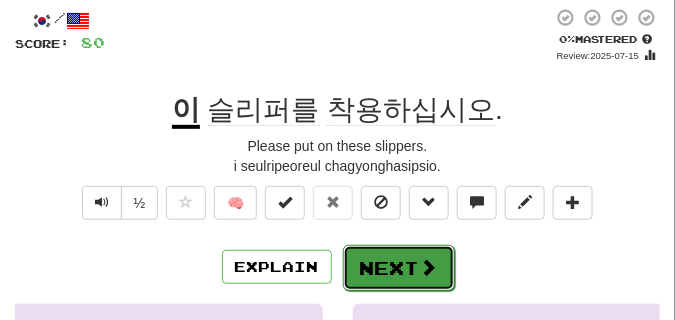 click on "Next" at bounding box center [399, 268] 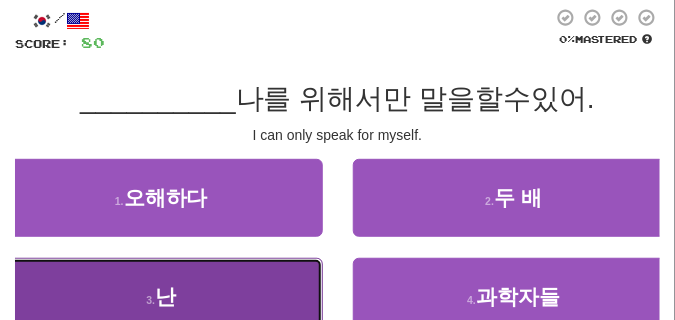 click on "3 .  난" at bounding box center [161, 297] 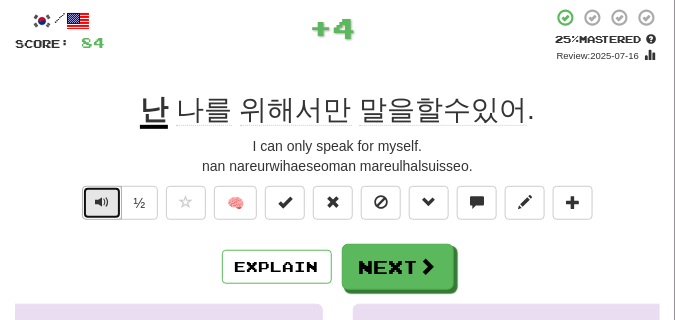 click at bounding box center [102, 202] 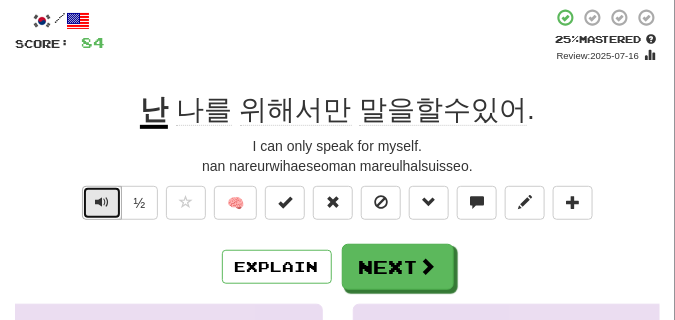 click at bounding box center (102, 202) 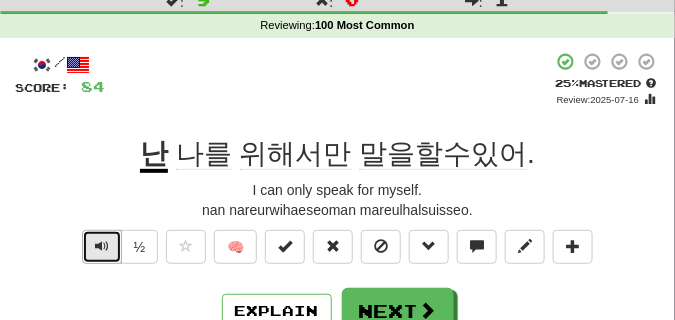 scroll, scrollTop: 150, scrollLeft: 0, axis: vertical 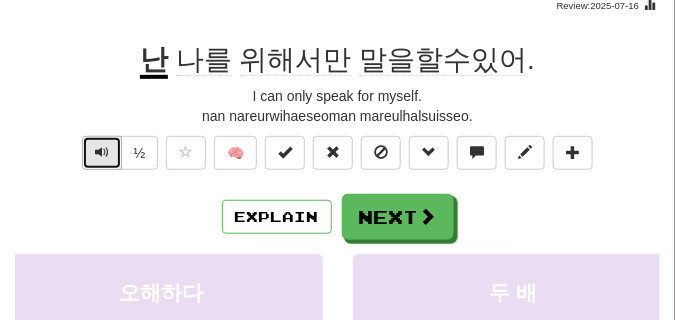 click at bounding box center [102, 153] 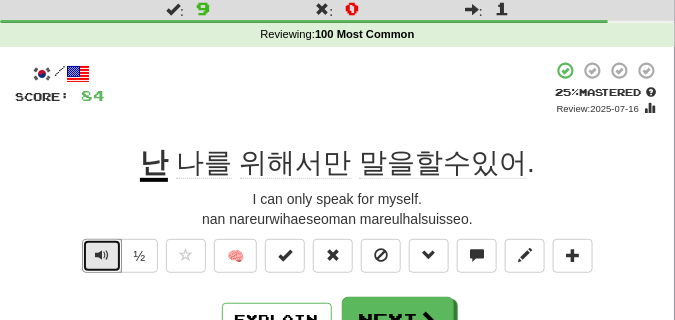 scroll, scrollTop: 100, scrollLeft: 0, axis: vertical 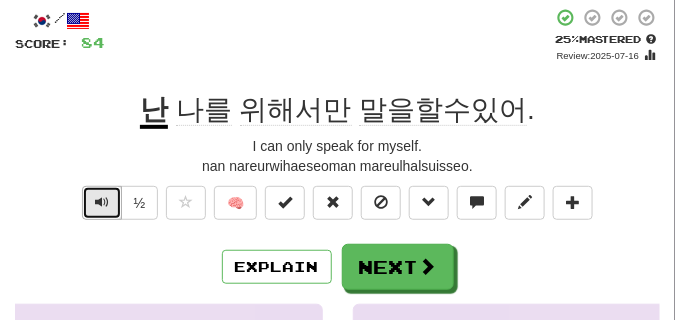 click at bounding box center [102, 203] 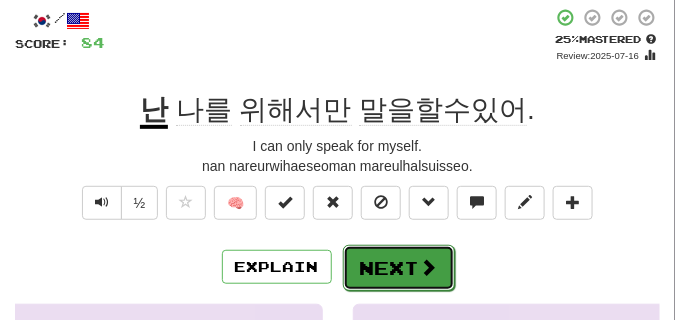 click on "Next" at bounding box center [399, 268] 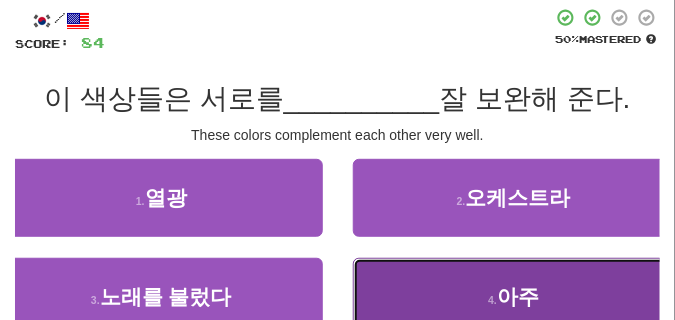 click on "4 .  아주" at bounding box center (514, 297) 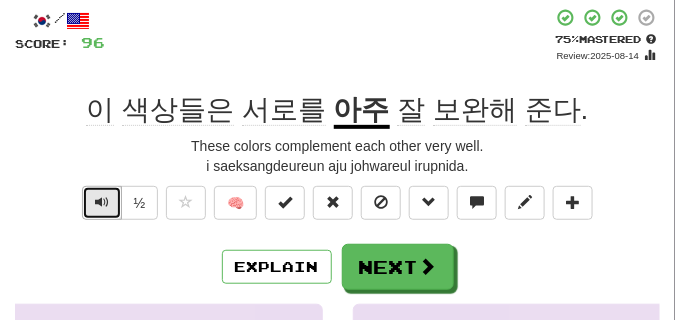 click at bounding box center [102, 202] 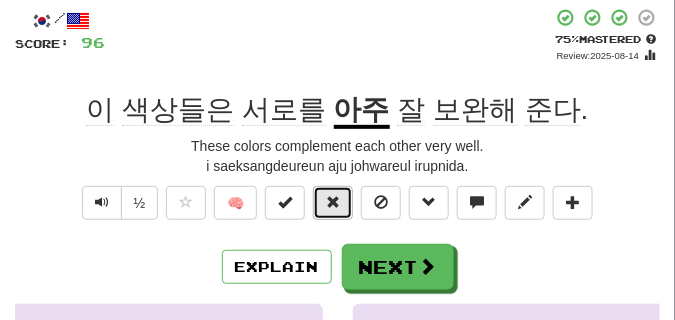 click at bounding box center [333, 203] 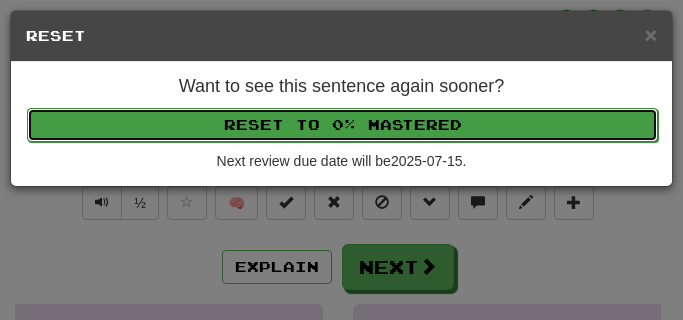 click on "Reset to 0% Mastered" at bounding box center [342, 125] 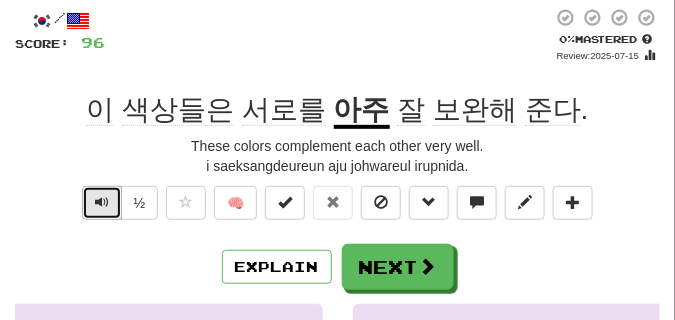 click at bounding box center [102, 203] 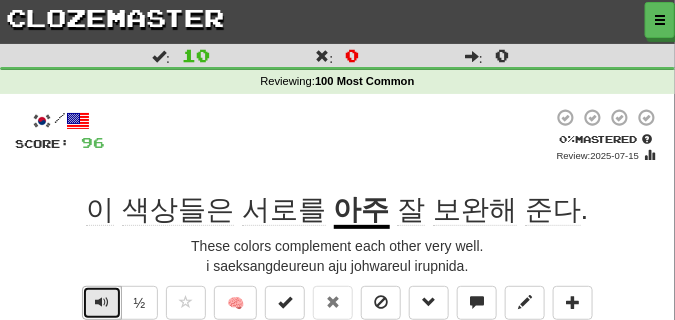 scroll, scrollTop: 100, scrollLeft: 0, axis: vertical 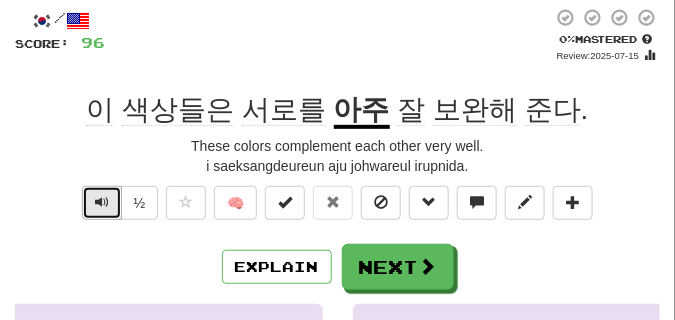 click at bounding box center [102, 202] 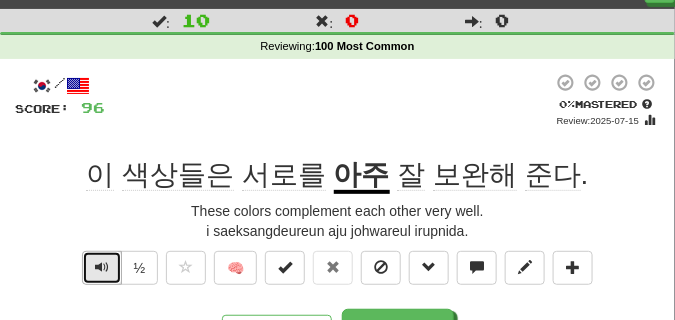 scroll, scrollTop: 50, scrollLeft: 0, axis: vertical 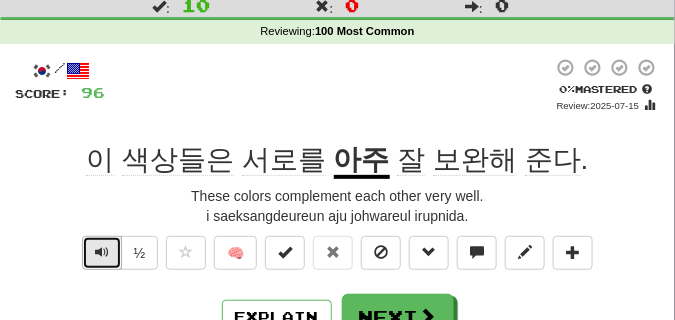 click at bounding box center (102, 253) 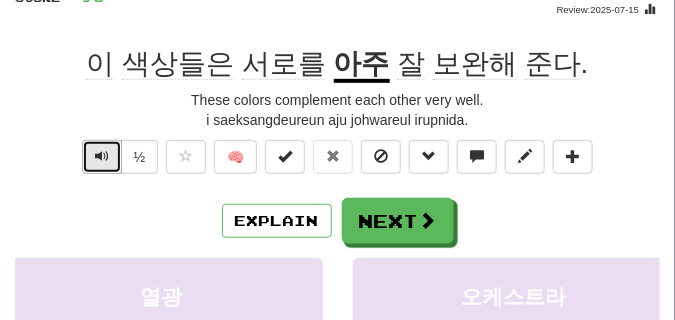 scroll, scrollTop: 150, scrollLeft: 0, axis: vertical 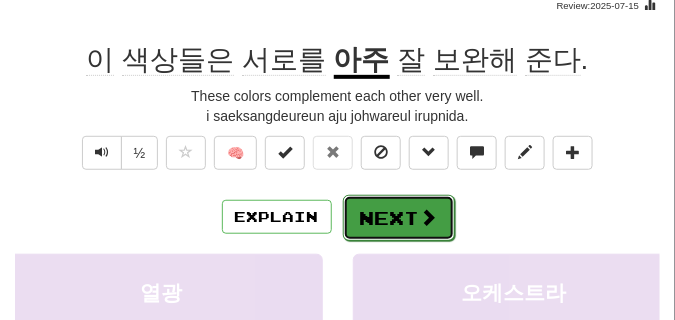 click on "Next" at bounding box center [399, 218] 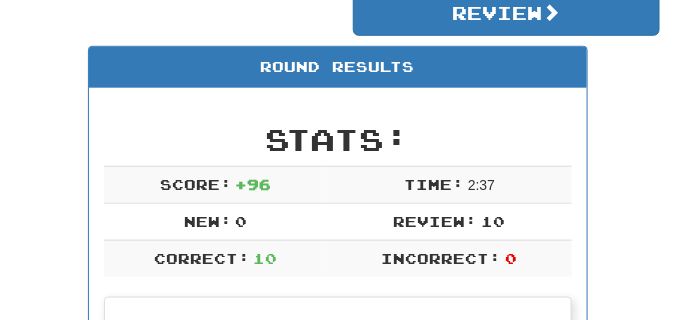 scroll, scrollTop: 38, scrollLeft: 0, axis: vertical 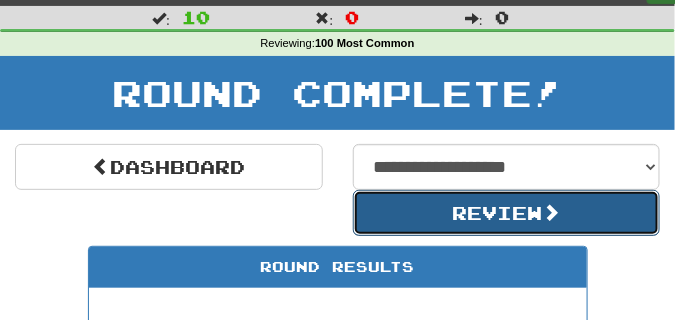 click on "Review" at bounding box center (507, 213) 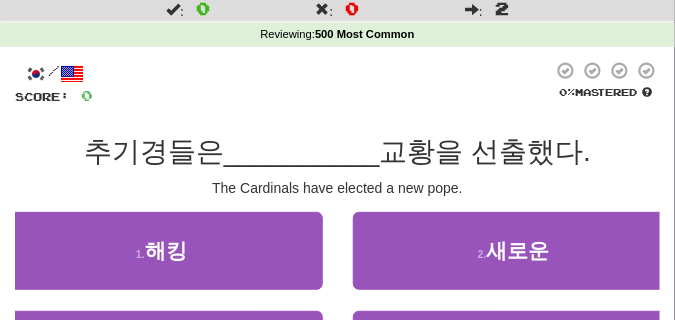 scroll, scrollTop: 100, scrollLeft: 0, axis: vertical 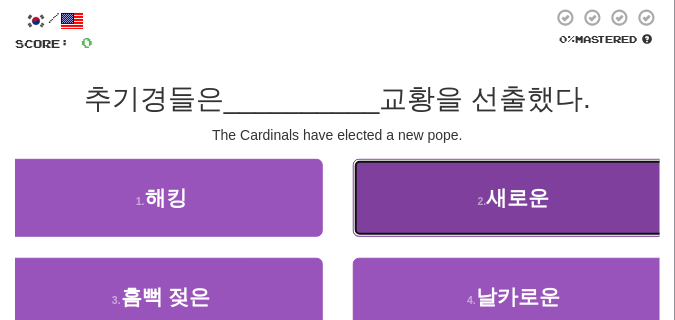 click on "2 .  새로운" at bounding box center [514, 198] 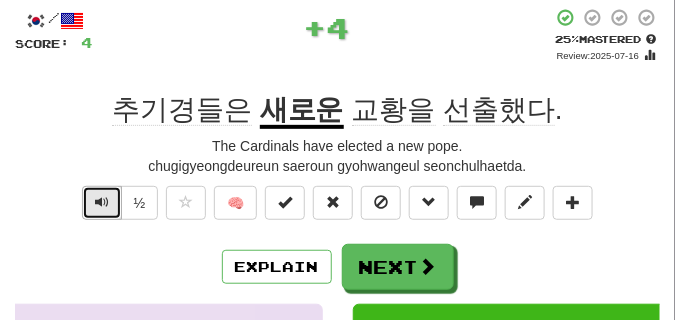click at bounding box center [102, 202] 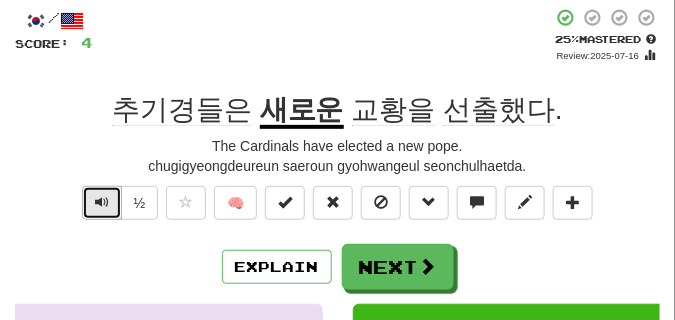 click at bounding box center [102, 202] 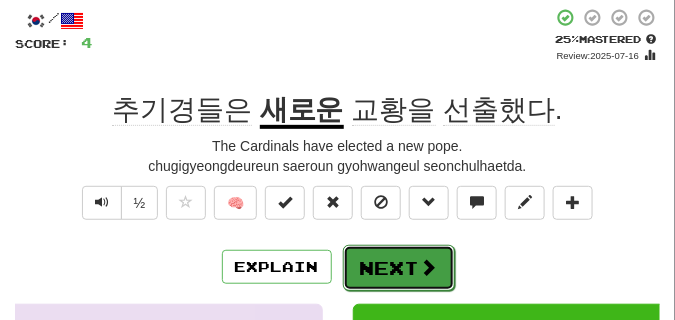 click on "Next" at bounding box center [399, 268] 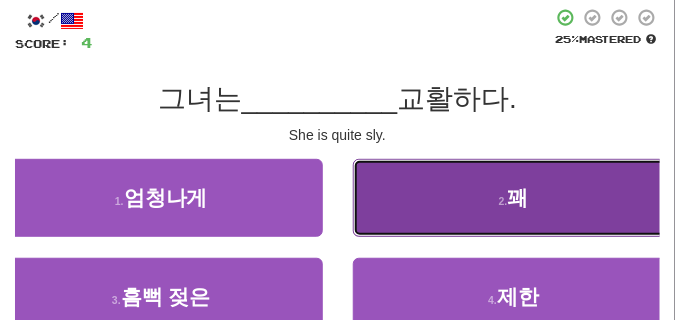 click on "2 .  꽤" at bounding box center [514, 198] 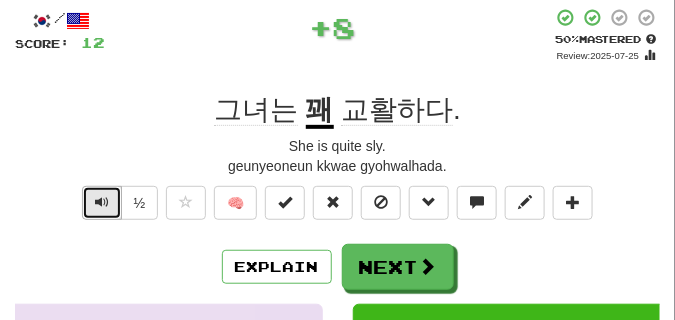 click at bounding box center (102, 202) 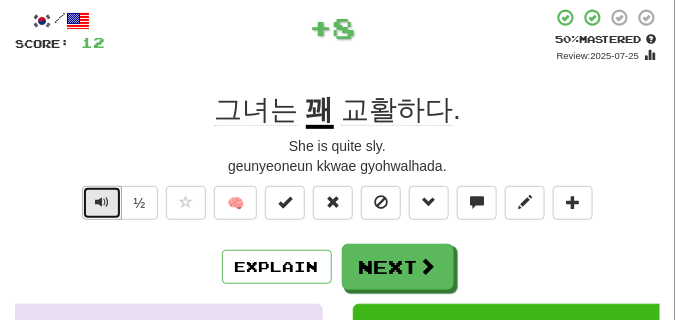click at bounding box center [102, 202] 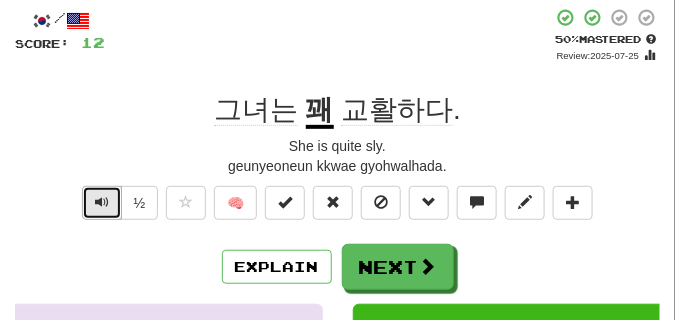 click at bounding box center (102, 202) 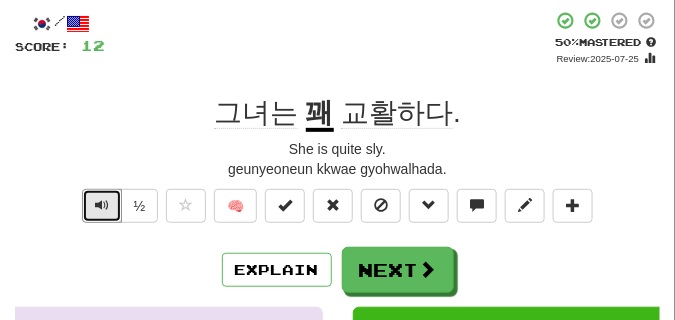 scroll, scrollTop: 100, scrollLeft: 0, axis: vertical 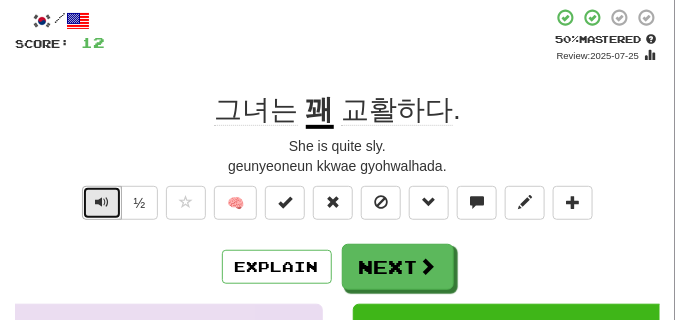 click at bounding box center (102, 202) 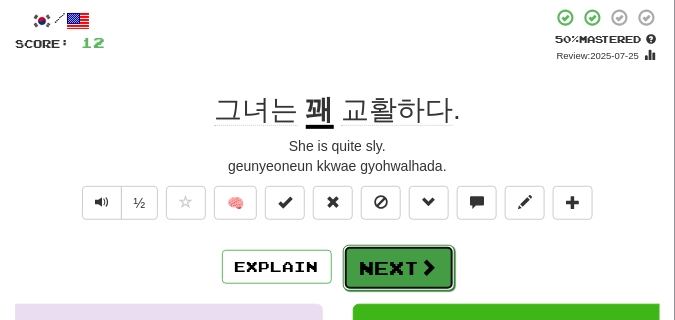 click on "Next" at bounding box center (399, 268) 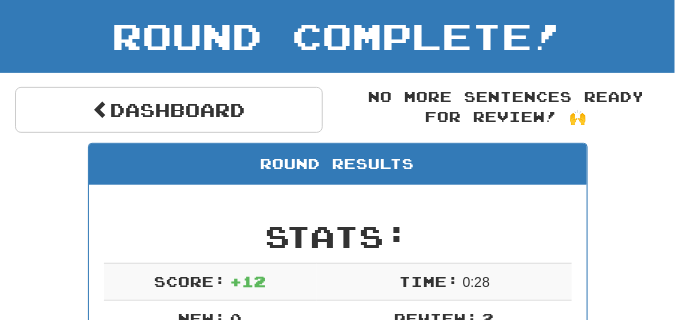 scroll, scrollTop: 88, scrollLeft: 0, axis: vertical 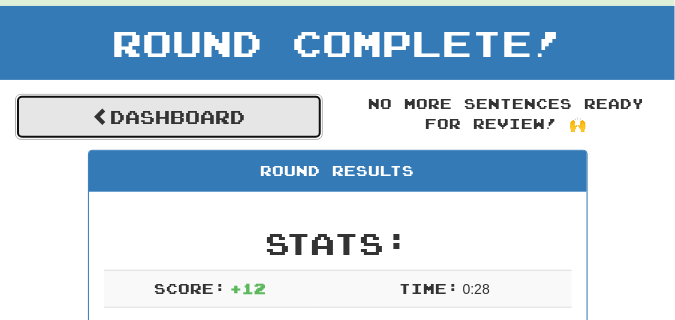 click on "Dashboard" at bounding box center (169, 117) 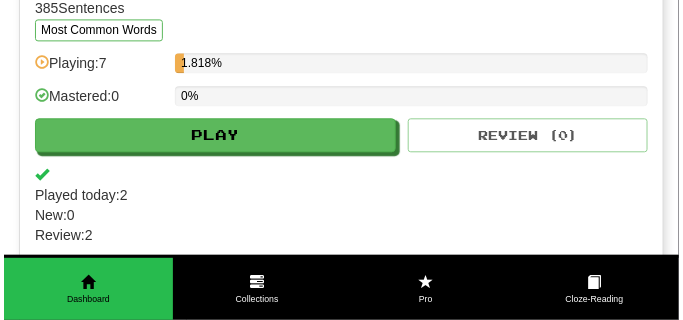 scroll, scrollTop: 800, scrollLeft: 0, axis: vertical 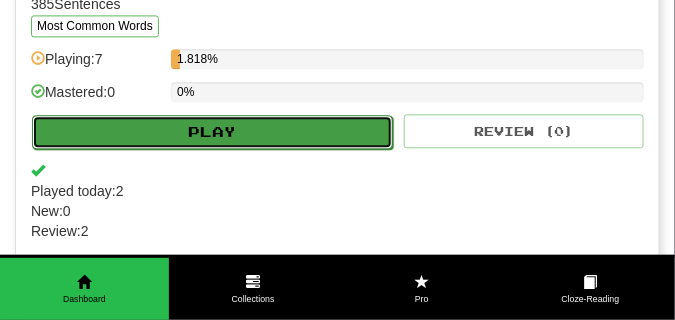 click on "Play" at bounding box center (212, 132) 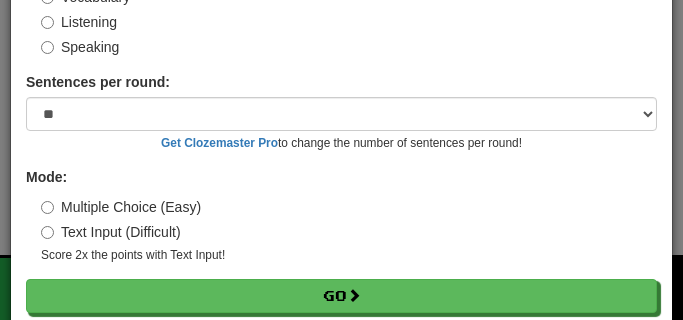 scroll, scrollTop: 169, scrollLeft: 0, axis: vertical 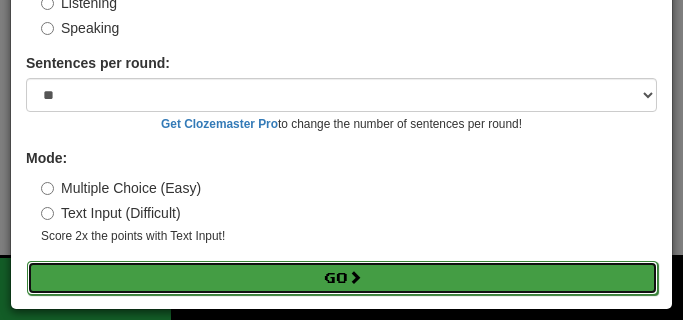 click on "Go" at bounding box center [342, 278] 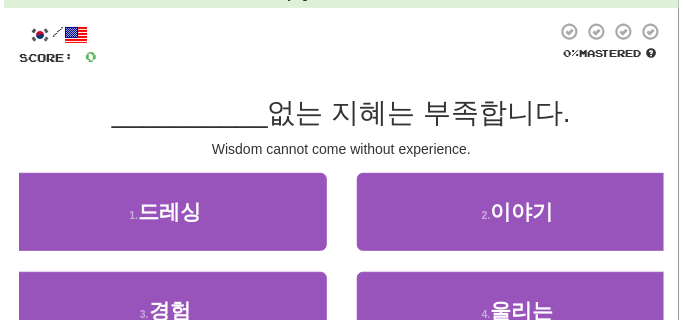 scroll, scrollTop: 150, scrollLeft: 0, axis: vertical 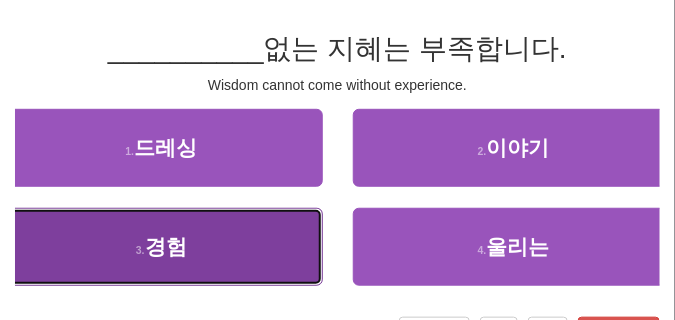 click on "3 .  경험" at bounding box center (161, 247) 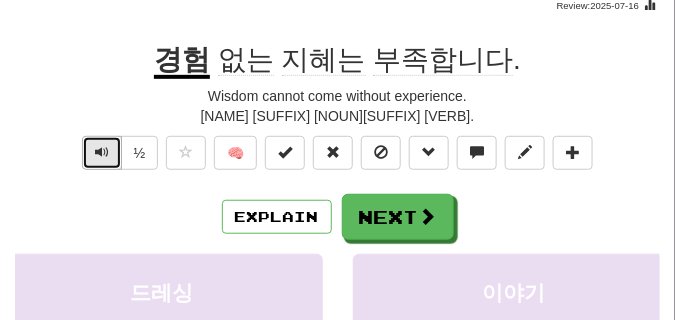 click at bounding box center (102, 152) 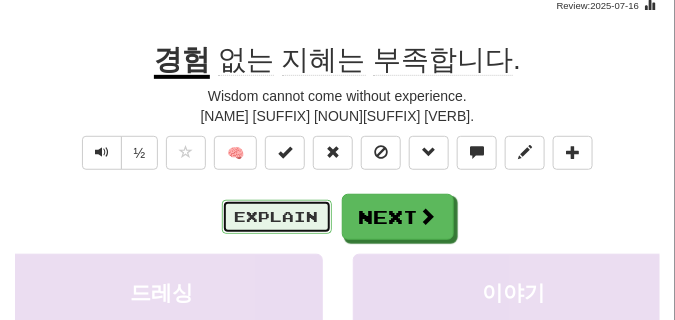 click on "Explain" at bounding box center (277, 217) 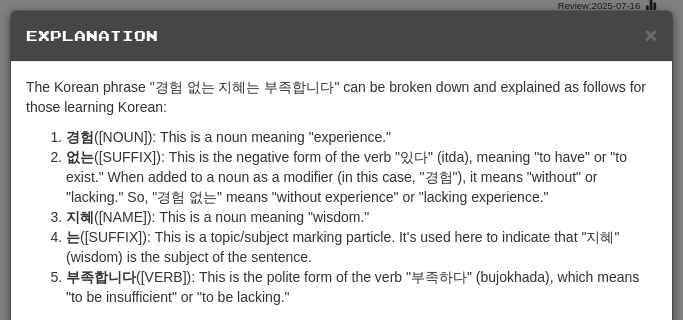 click on "지혜  (ji-hye): This is a noun meaning "wisdom."" at bounding box center (361, 217) 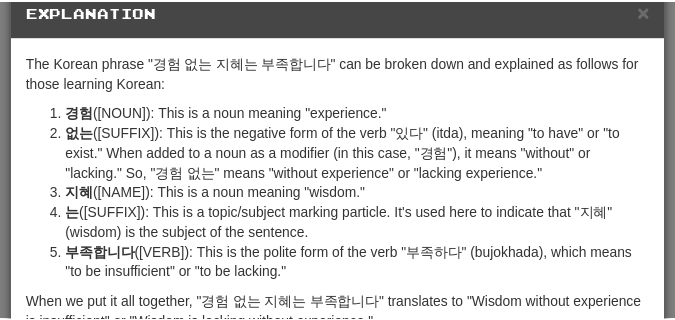 scroll, scrollTop: 0, scrollLeft: 0, axis: both 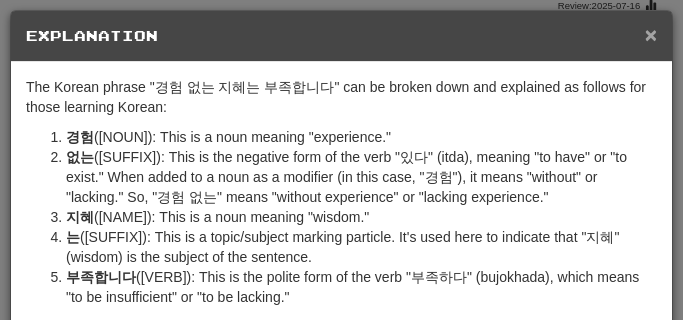 click on "×" at bounding box center [651, 34] 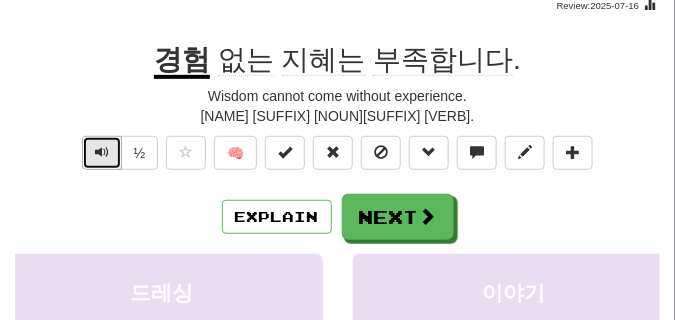click at bounding box center [102, 153] 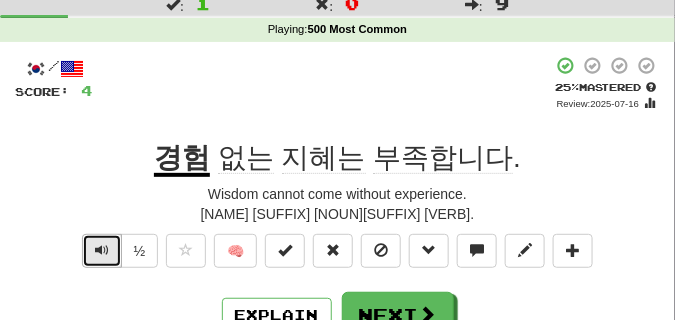 scroll, scrollTop: 100, scrollLeft: 0, axis: vertical 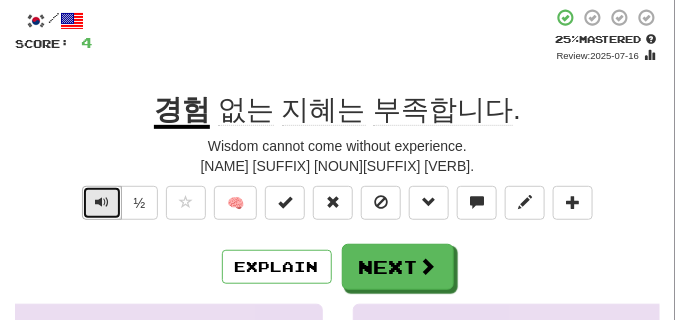 click at bounding box center [102, 203] 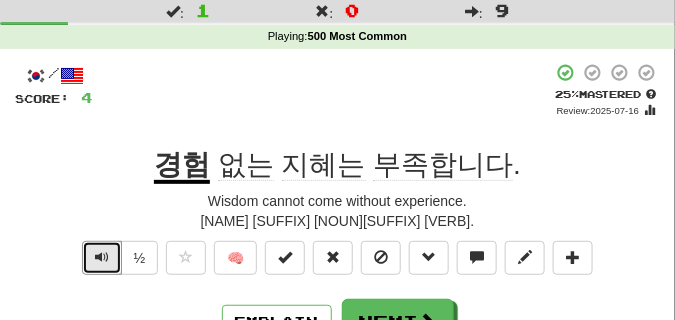 scroll, scrollTop: 0, scrollLeft: 0, axis: both 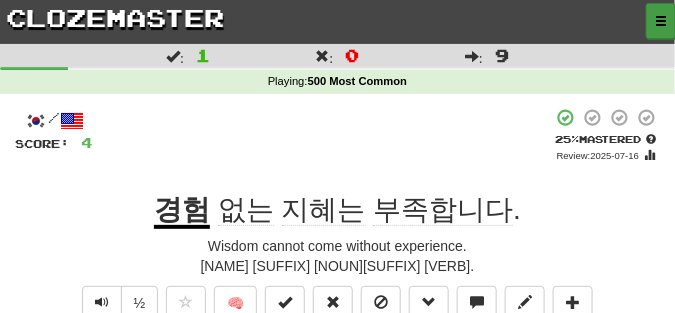 click at bounding box center (661, 21) 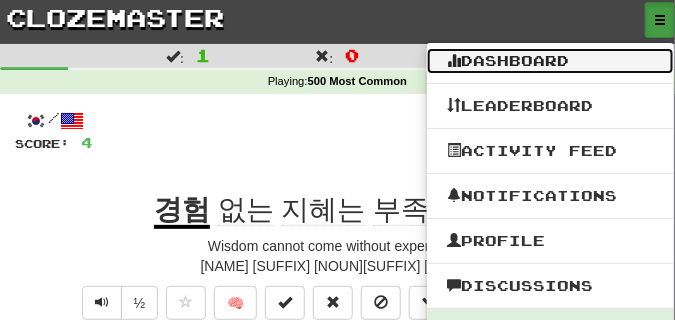 click on "Dashboard" at bounding box center (550, 61) 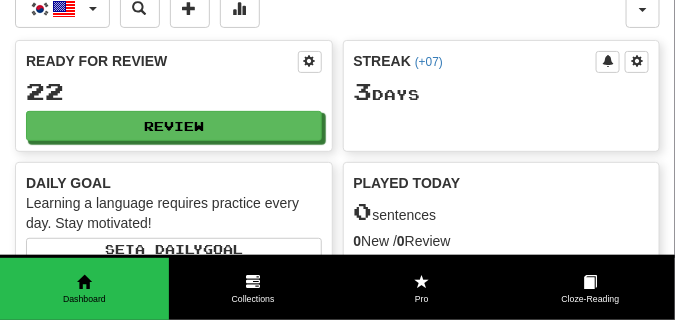 scroll, scrollTop: 0, scrollLeft: 0, axis: both 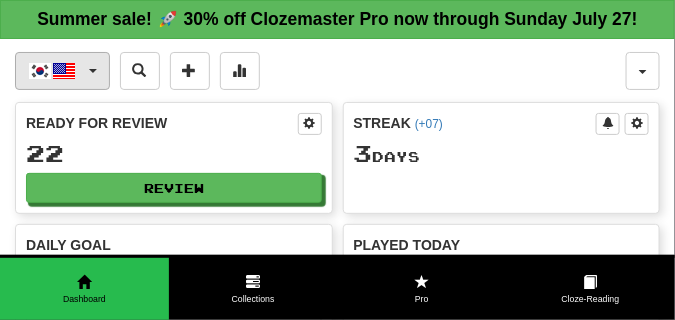 click on "한국어  /  English" 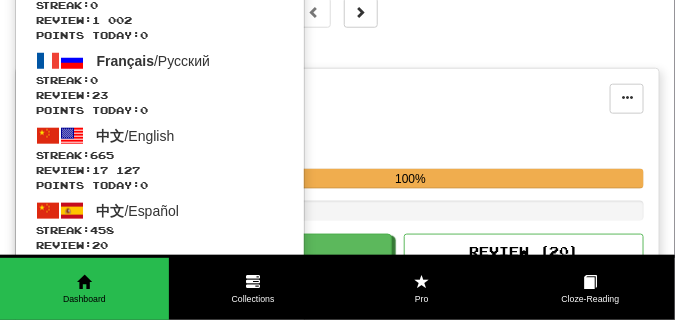 scroll, scrollTop: 450, scrollLeft: 0, axis: vertical 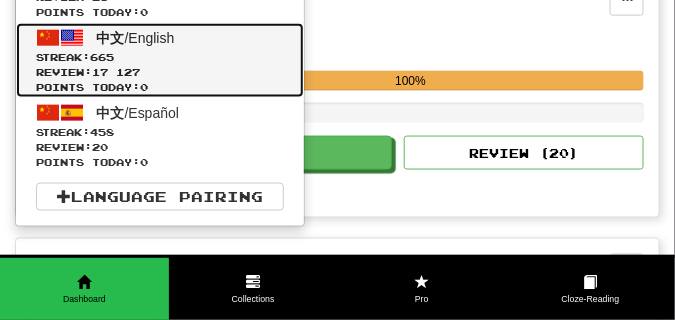 click on "中文  /  English Streak:  665   Review:  17 127 Points today:  0" 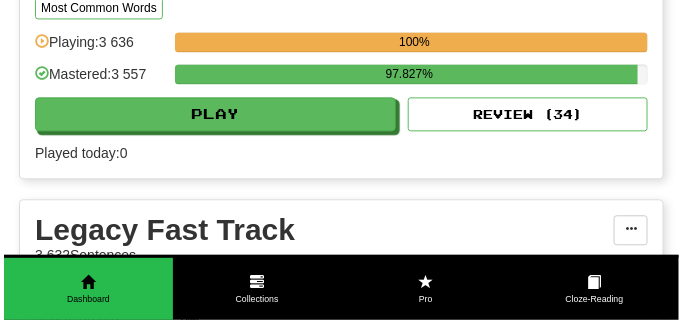 scroll, scrollTop: 2100, scrollLeft: 0, axis: vertical 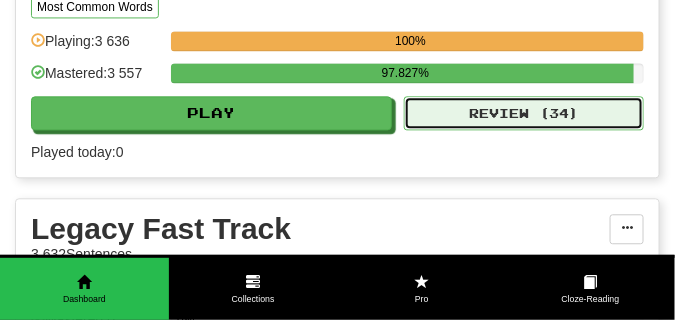 click on "Review ( 34 )" 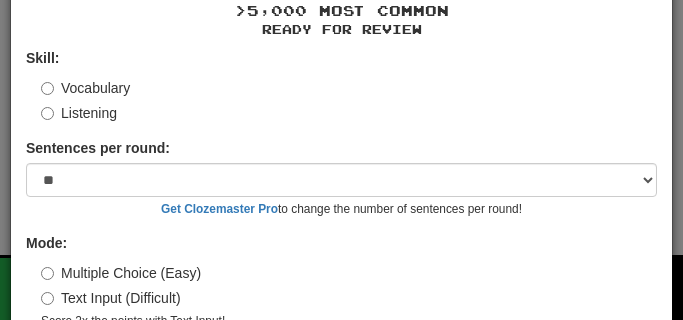 scroll, scrollTop: 161, scrollLeft: 0, axis: vertical 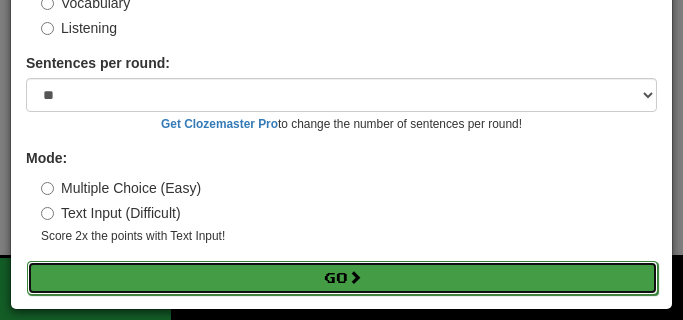 click on "Go" at bounding box center [342, 278] 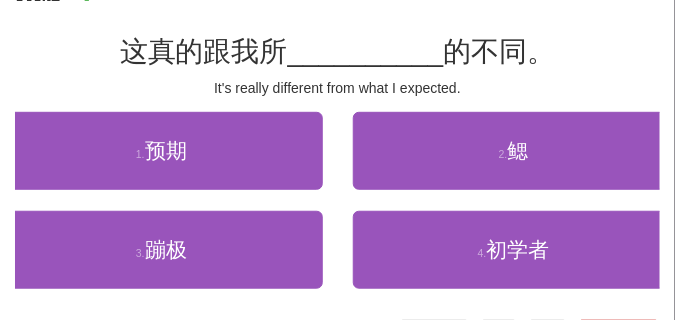 scroll, scrollTop: 100, scrollLeft: 0, axis: vertical 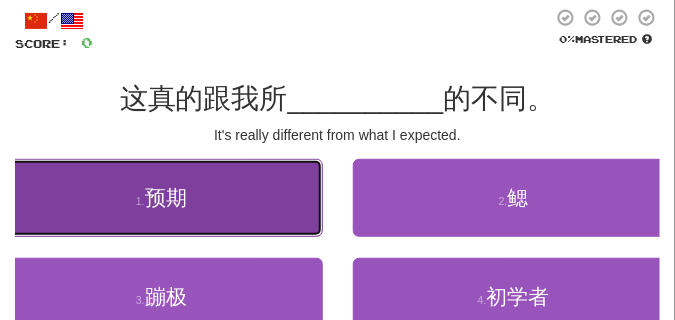 click on "预期" at bounding box center (166, 197) 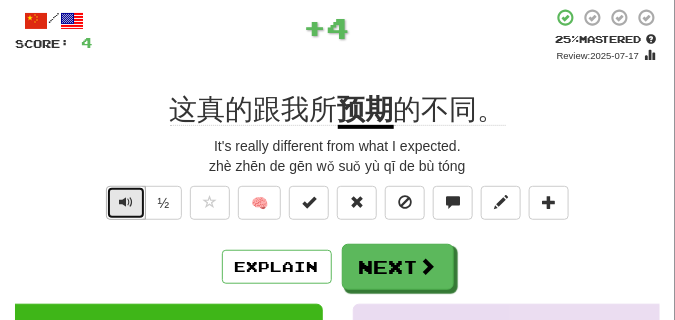 click at bounding box center (126, 202) 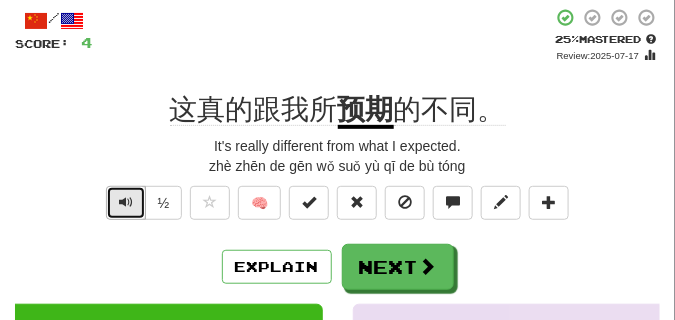 click at bounding box center [126, 202] 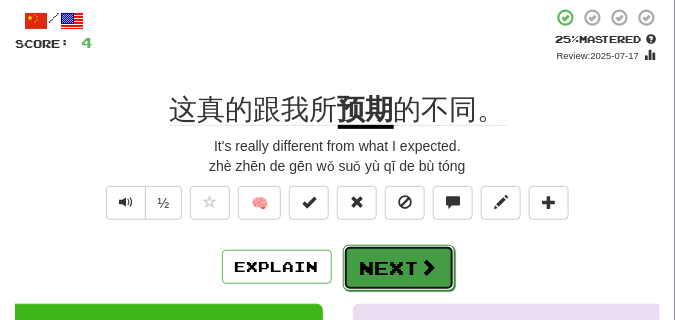 click on "Next" at bounding box center (399, 268) 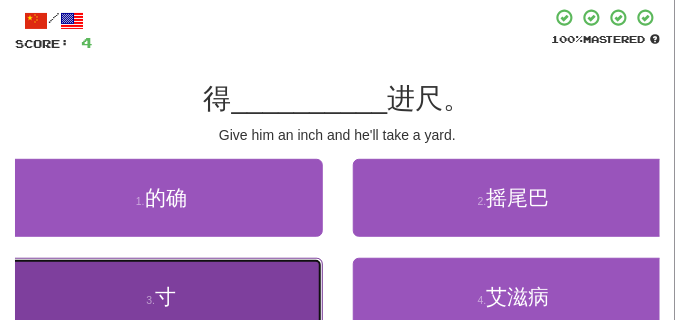 click on "3 .  寸" at bounding box center (161, 297) 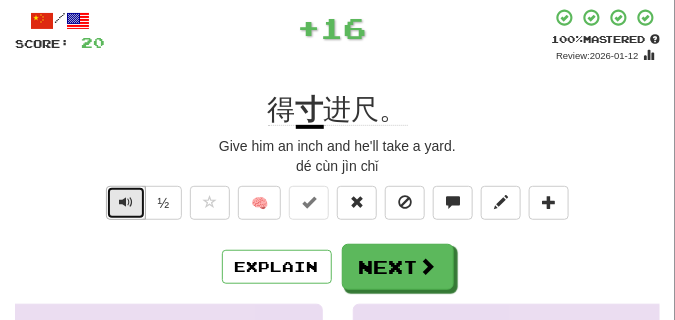 click at bounding box center (126, 202) 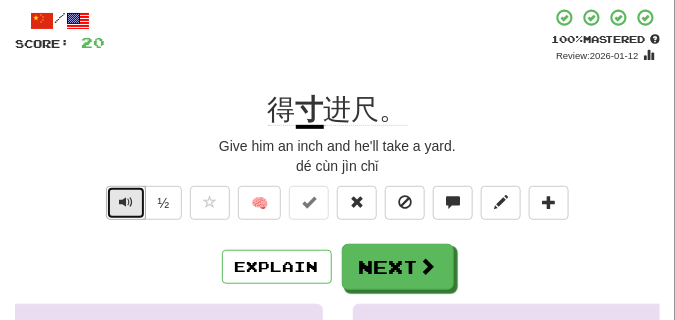 click at bounding box center [126, 202] 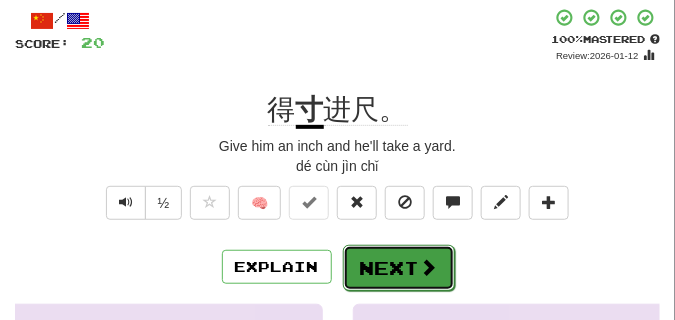 click on "Next" at bounding box center [399, 268] 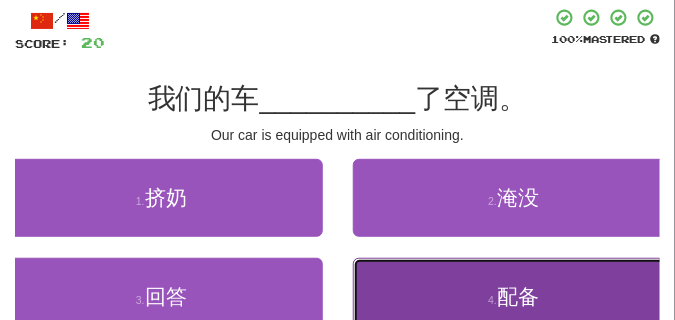 click on "4 .  配备" at bounding box center [514, 297] 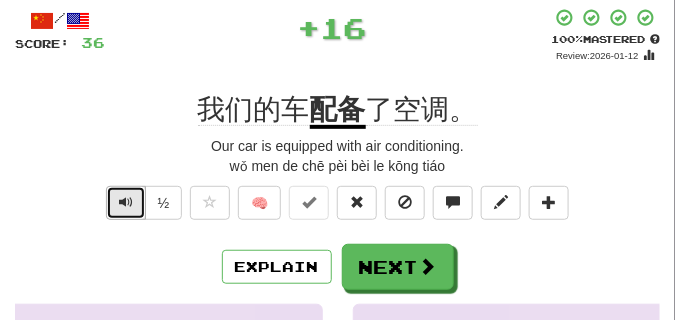 click at bounding box center (126, 202) 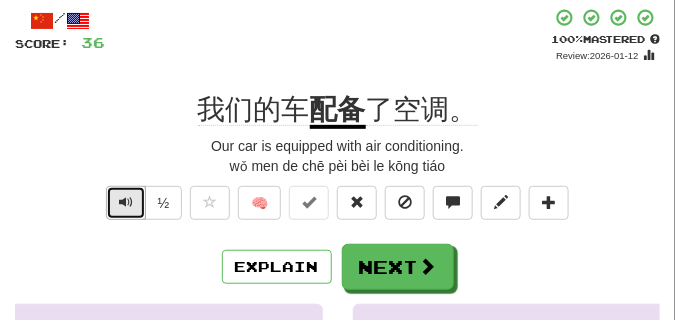 click at bounding box center (126, 202) 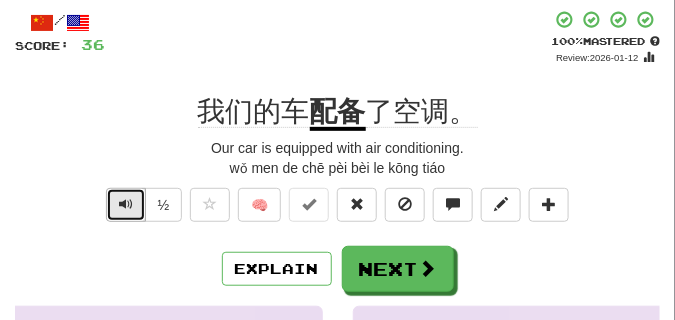 scroll, scrollTop: 100, scrollLeft: 0, axis: vertical 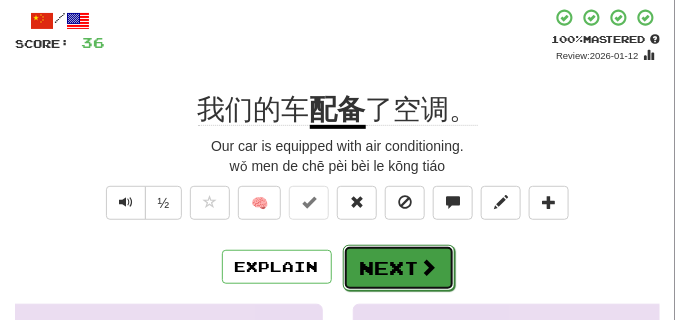 click on "Next" at bounding box center [399, 268] 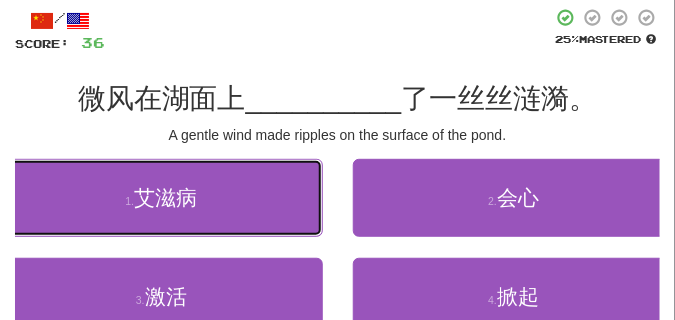 drag, startPoint x: 299, startPoint y: 173, endPoint x: 206, endPoint y: 142, distance: 98.03061 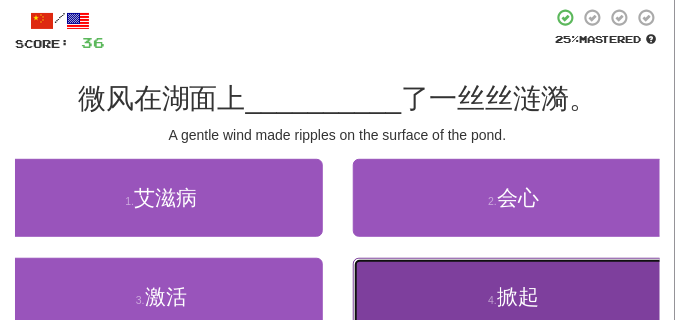 click on "4 .  掀起" at bounding box center [514, 297] 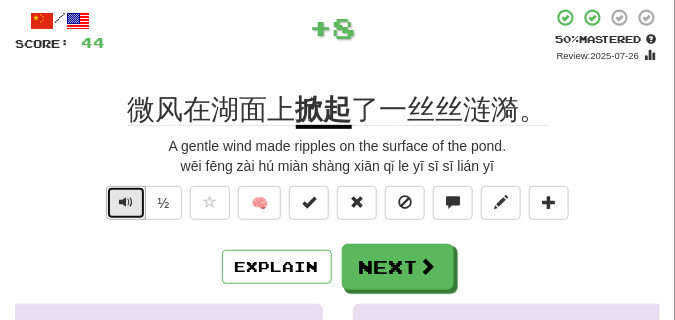 click at bounding box center [126, 202] 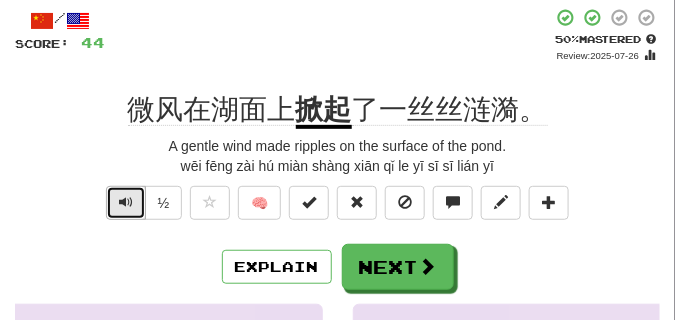 click at bounding box center (126, 202) 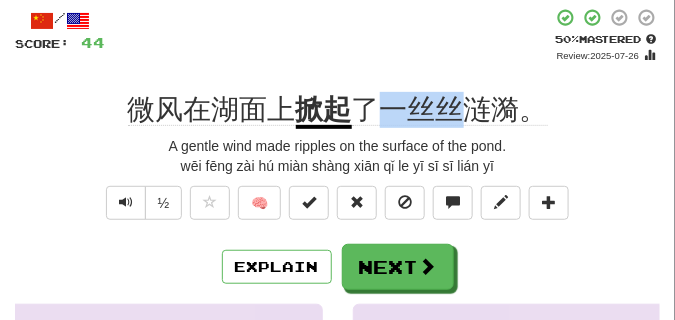 drag, startPoint x: 381, startPoint y: 107, endPoint x: 454, endPoint y: 110, distance: 73.061615 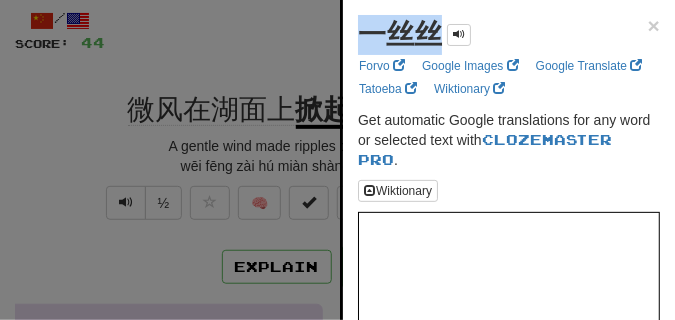 drag, startPoint x: 361, startPoint y: 38, endPoint x: 436, endPoint y: 45, distance: 75.32596 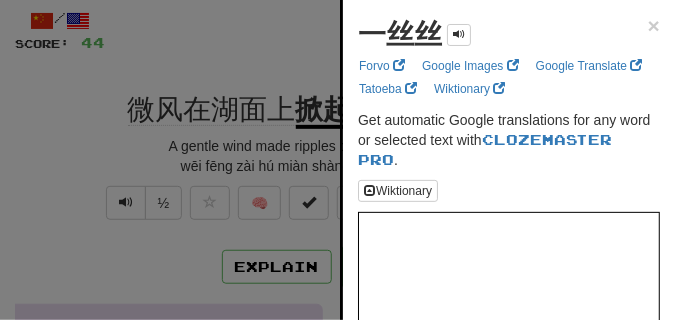 click at bounding box center (337, 160) 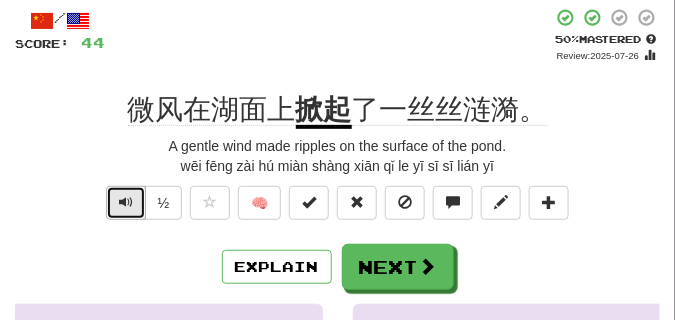 click at bounding box center (126, 202) 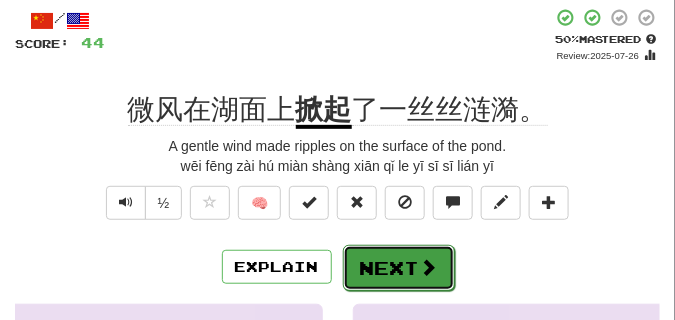 click on "Next" at bounding box center [399, 268] 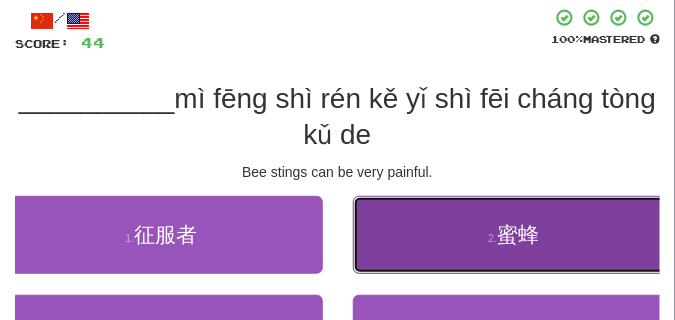 click on "2 .  蜜蜂" at bounding box center (514, 235) 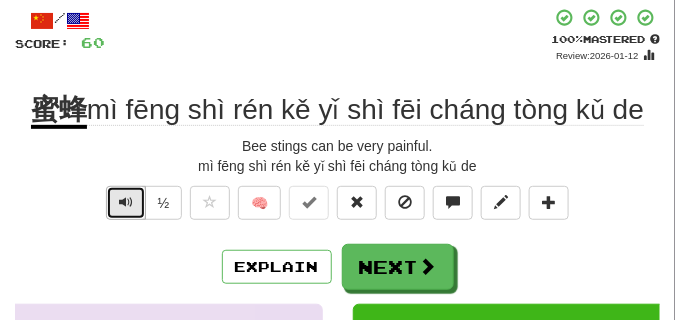 click at bounding box center [126, 202] 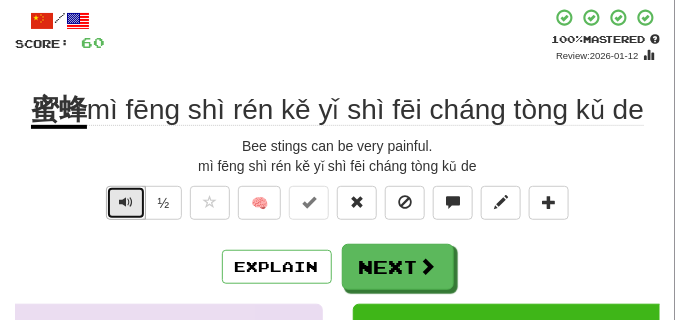 click at bounding box center (126, 202) 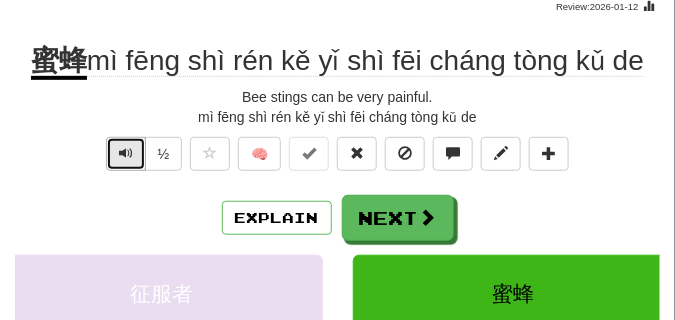 scroll, scrollTop: 150, scrollLeft: 0, axis: vertical 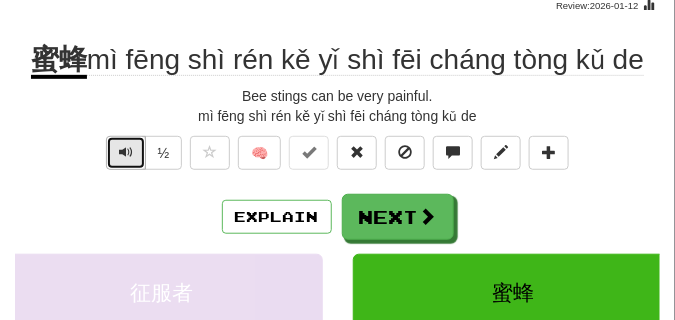 click at bounding box center (126, 152) 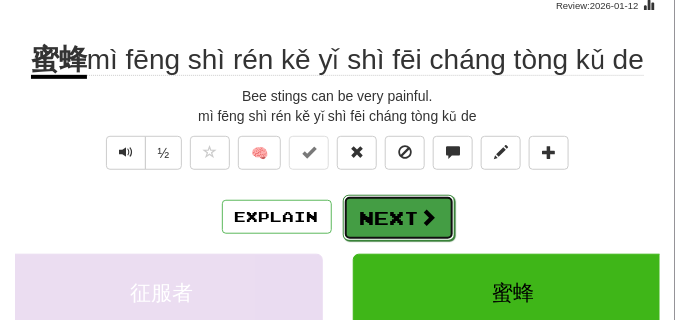 click on "Next" at bounding box center (399, 218) 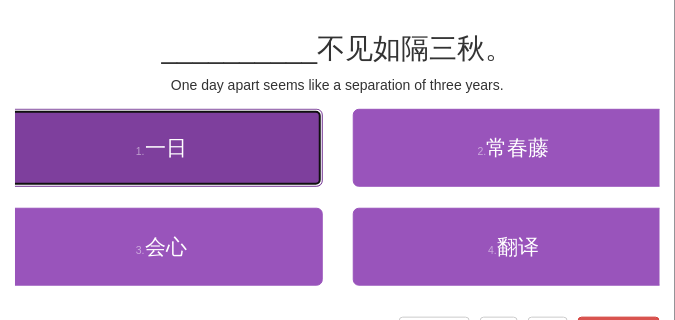 click on "1 .  一日" at bounding box center (161, 148) 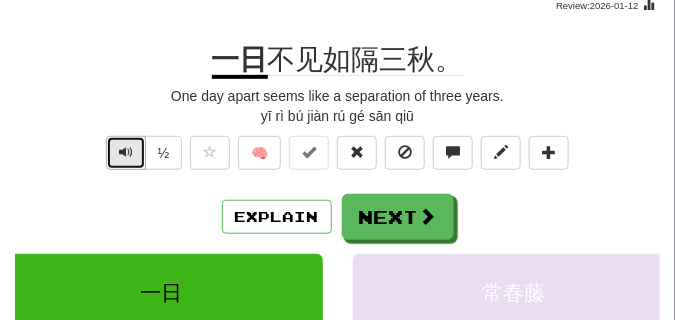 click at bounding box center (126, 152) 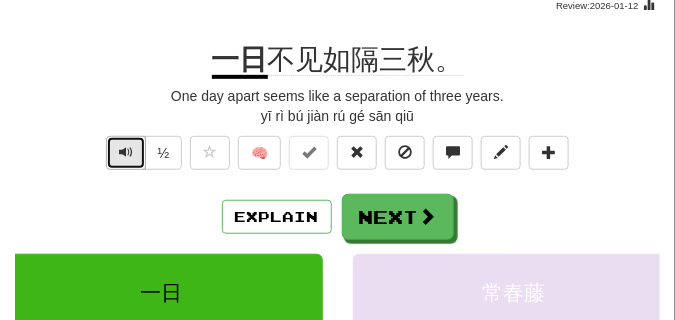 click at bounding box center [126, 152] 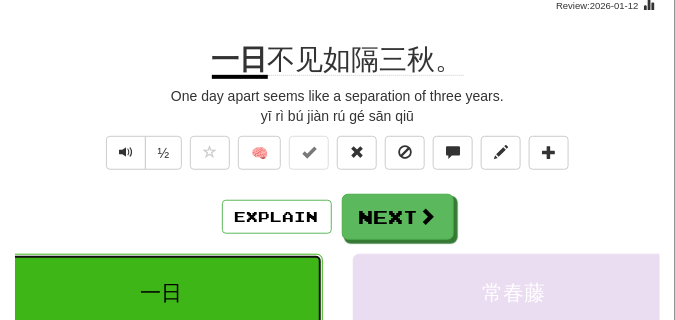 click on "一日" at bounding box center (161, 293) 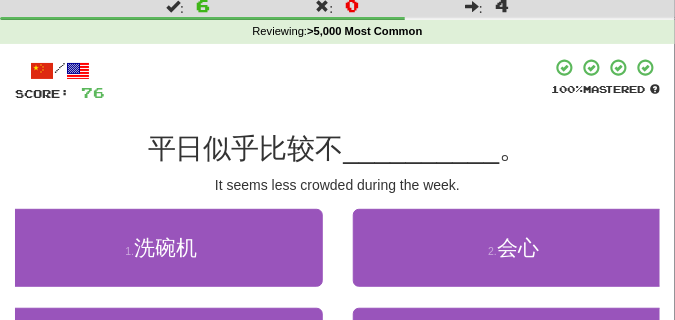 scroll, scrollTop: 100, scrollLeft: 0, axis: vertical 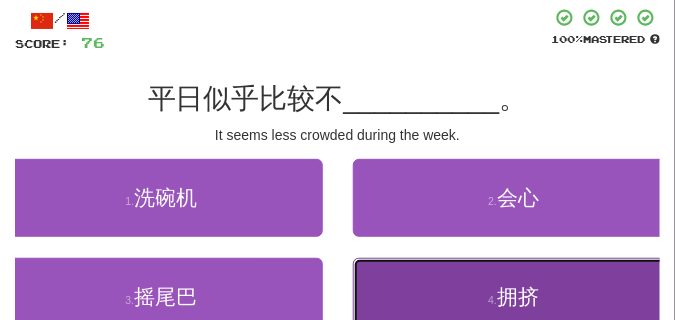 click on "4 .  拥挤" at bounding box center (514, 297) 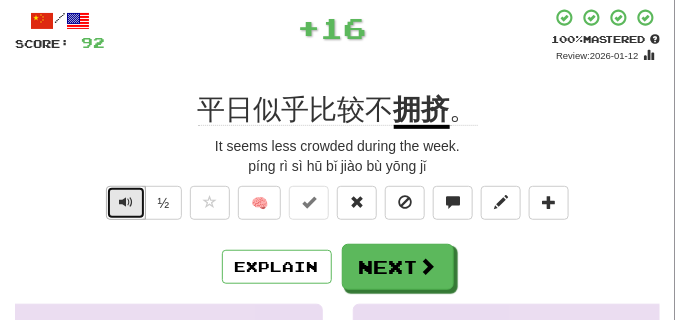 click at bounding box center [126, 202] 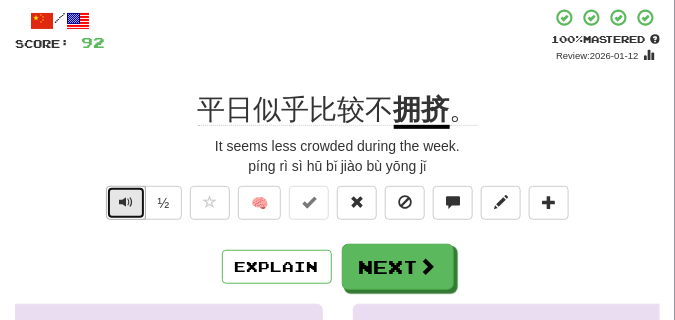 click at bounding box center [126, 202] 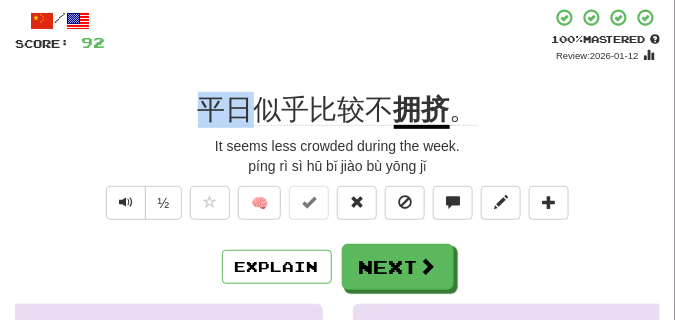 drag, startPoint x: 197, startPoint y: 105, endPoint x: 245, endPoint y: 108, distance: 48.09366 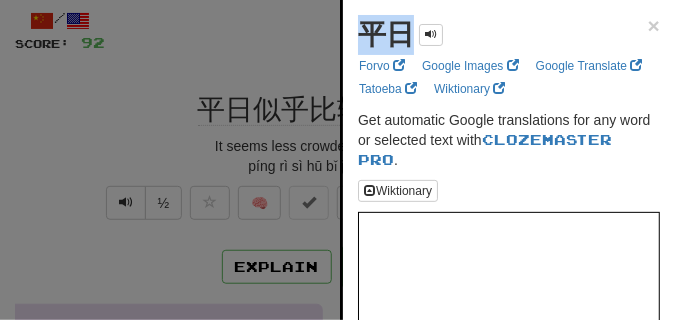 drag, startPoint x: 357, startPoint y: 34, endPoint x: 408, endPoint y: 41, distance: 51.47815 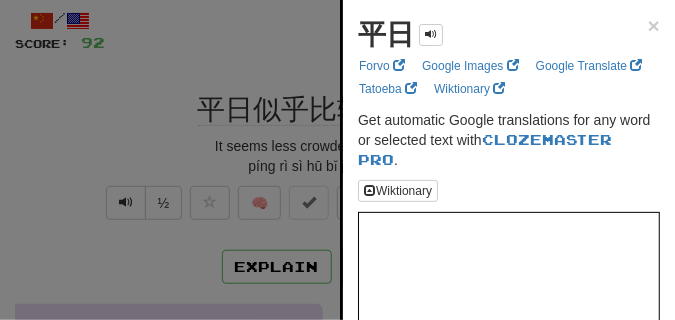 click at bounding box center (337, 160) 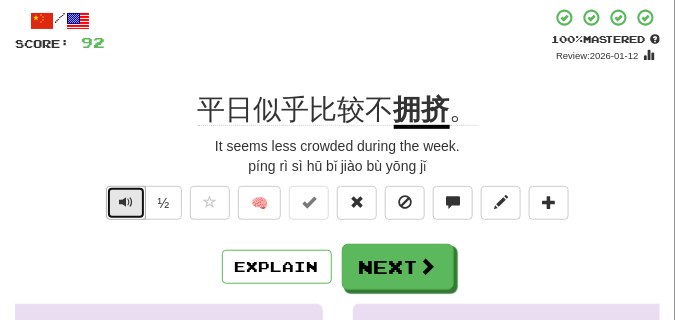 click at bounding box center (126, 202) 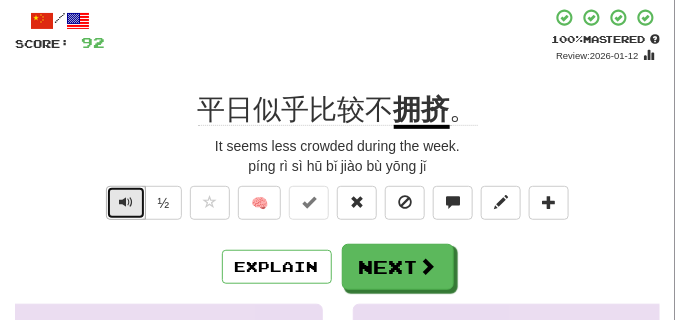 click at bounding box center [126, 202] 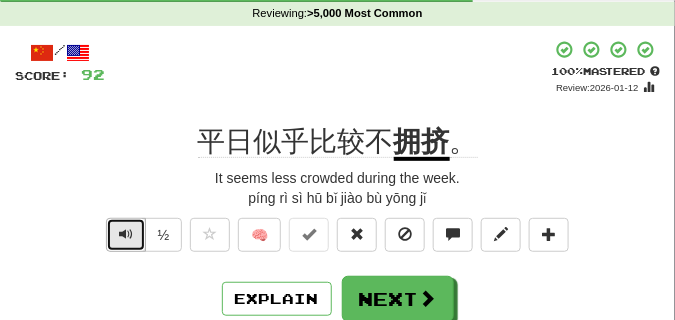 scroll, scrollTop: 100, scrollLeft: 0, axis: vertical 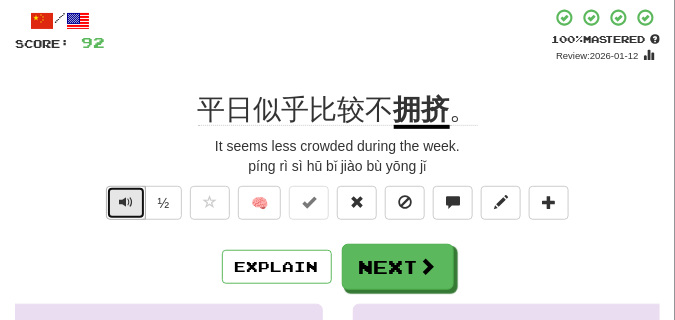 click at bounding box center [126, 202] 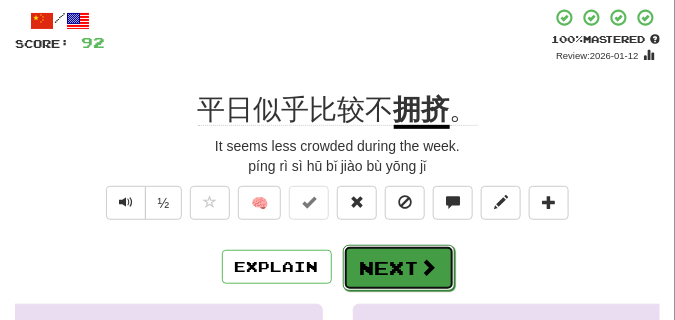 click on "Next" at bounding box center (399, 268) 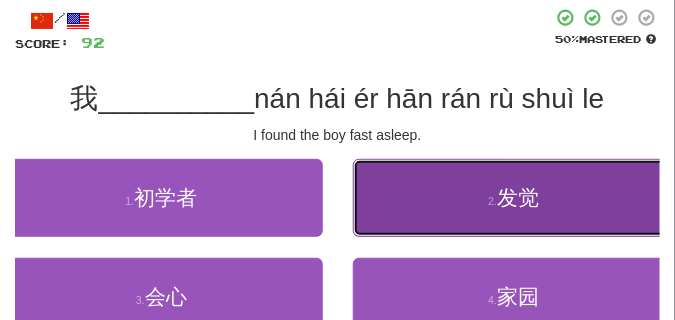 click on "2 .  发觉" at bounding box center [514, 198] 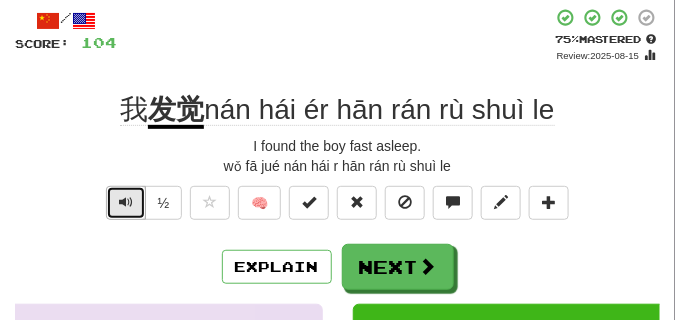 click at bounding box center (126, 202) 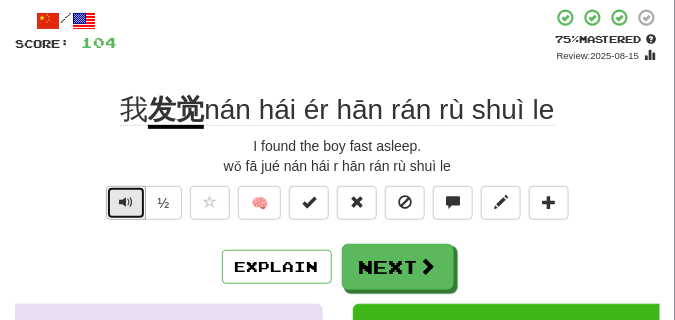 click at bounding box center [126, 202] 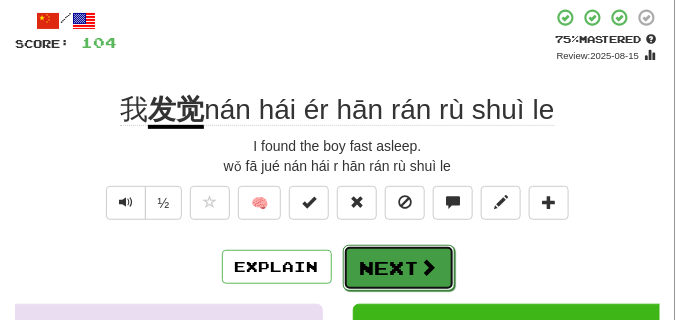 click on "Next" at bounding box center (399, 268) 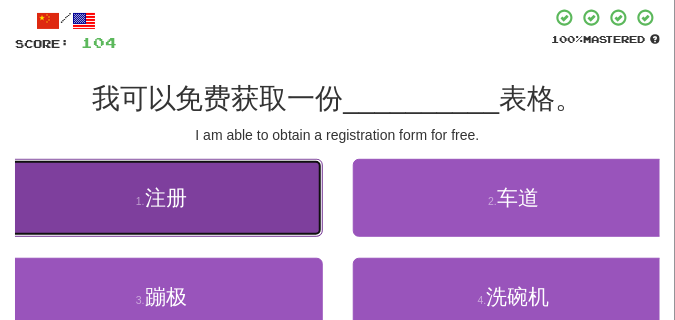 click on "1 .  注册" at bounding box center (161, 198) 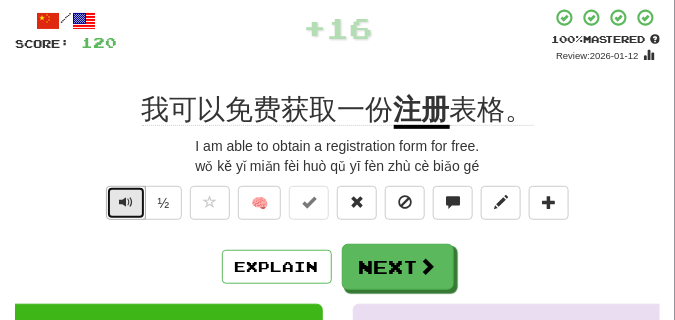 click at bounding box center (126, 202) 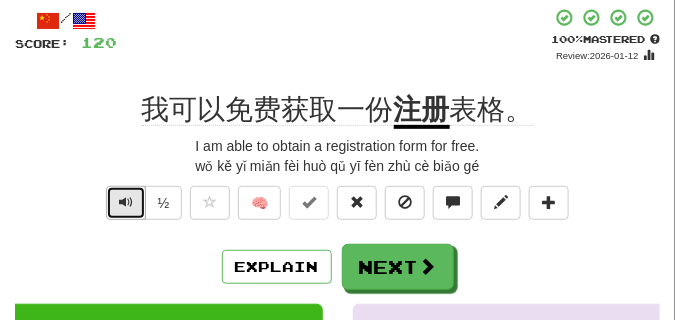 click at bounding box center [126, 202] 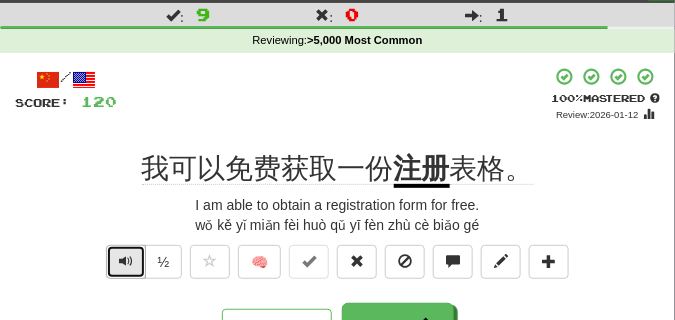 scroll, scrollTop: 100, scrollLeft: 0, axis: vertical 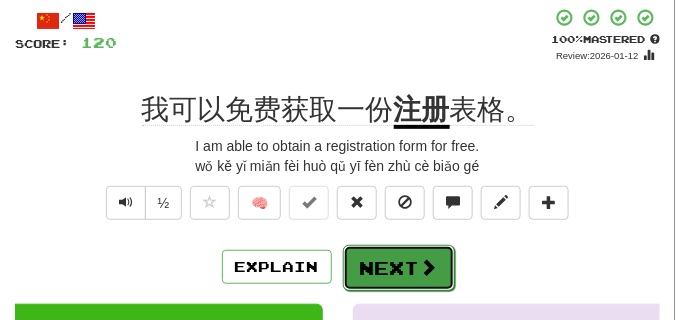 click on "Next" at bounding box center (399, 268) 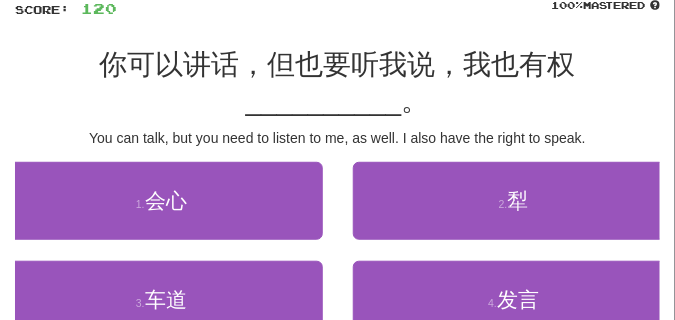 scroll, scrollTop: 150, scrollLeft: 0, axis: vertical 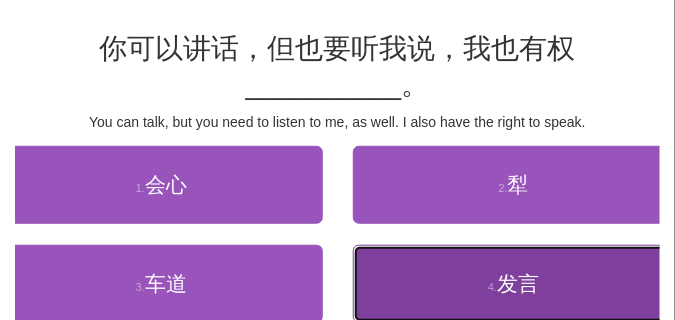 click on "4 .  发言" at bounding box center [514, 284] 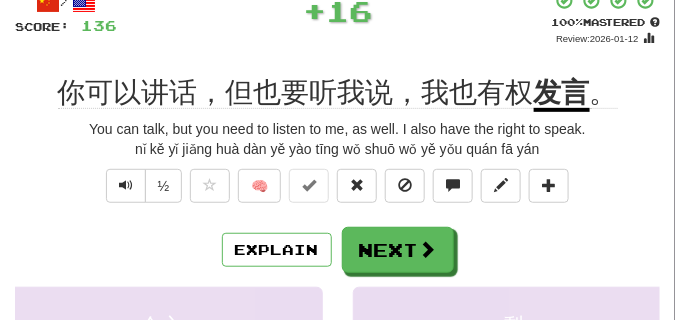 scroll, scrollTop: 100, scrollLeft: 0, axis: vertical 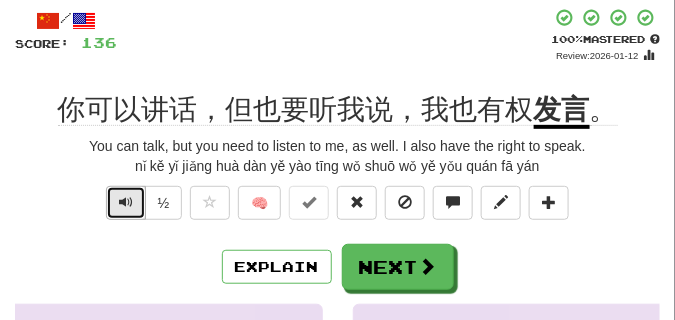 click at bounding box center [126, 203] 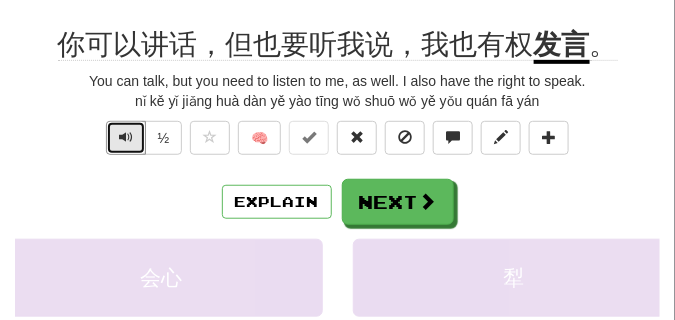 scroll, scrollTop: 200, scrollLeft: 0, axis: vertical 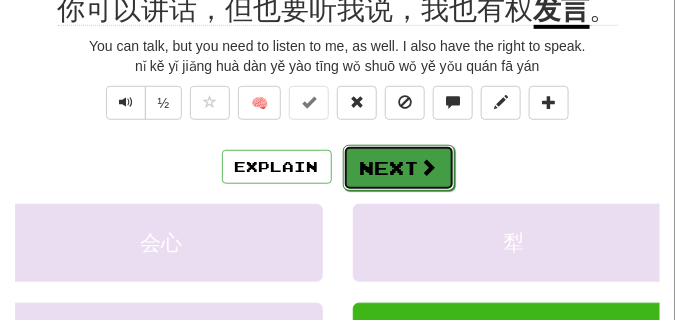 click on "Next" at bounding box center [399, 168] 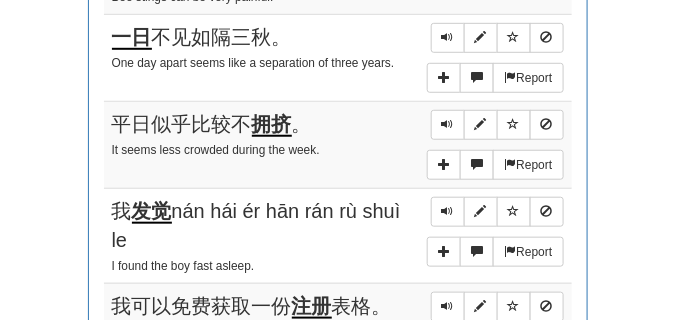 scroll, scrollTop: 1488, scrollLeft: 0, axis: vertical 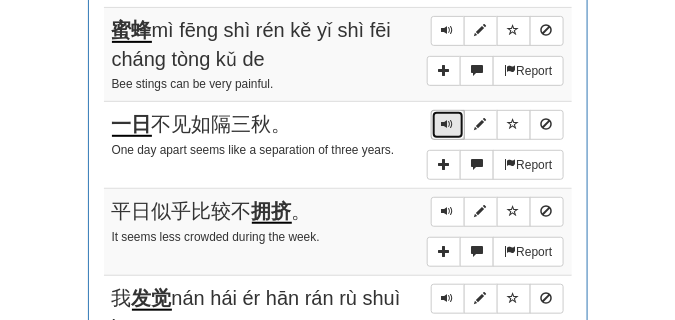 click at bounding box center [448, 125] 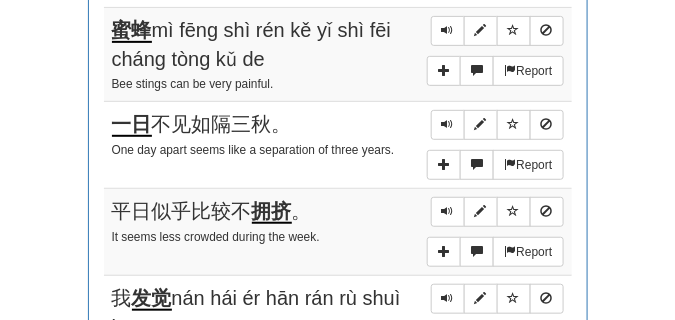 click on "一日 不见如隔三秋。" at bounding box center [338, 124] 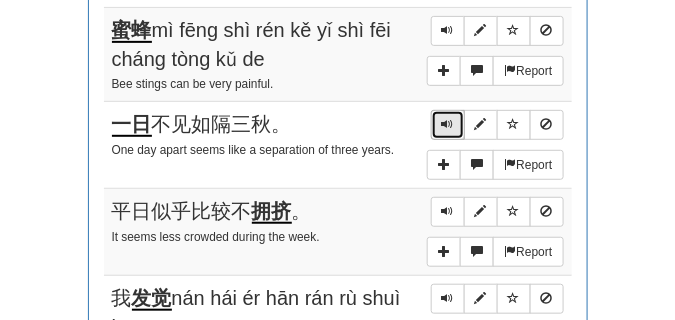 click at bounding box center [448, 125] 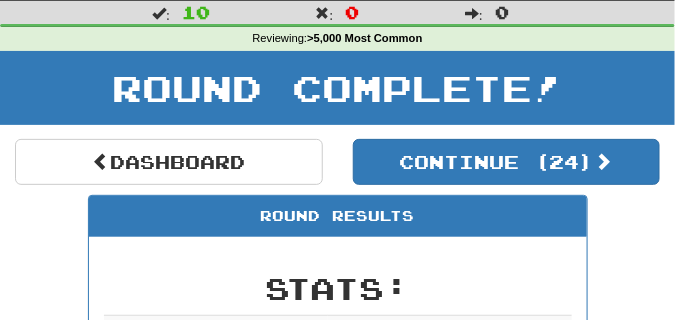 scroll, scrollTop: 0, scrollLeft: 0, axis: both 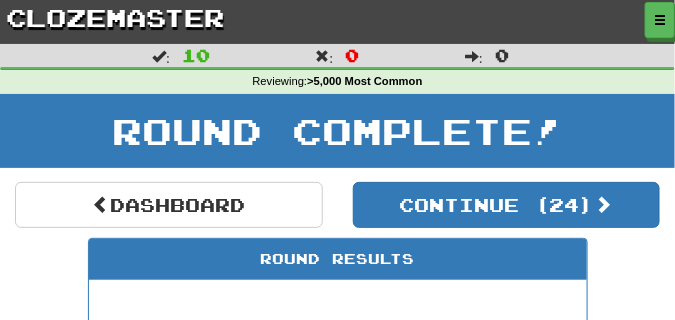 click on "Reviewing :  >5,000 Most Common" at bounding box center (337, 82) 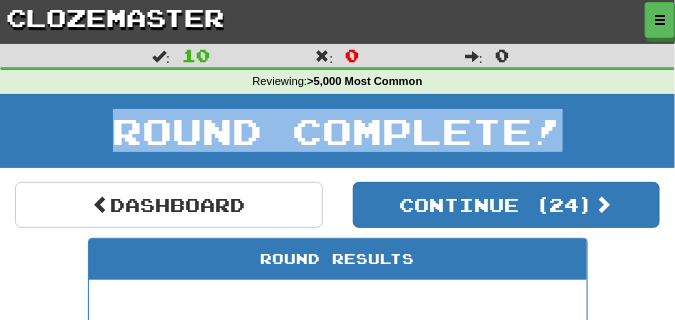 drag, startPoint x: 474, startPoint y: 79, endPoint x: 609, endPoint y: 144, distance: 149.83324 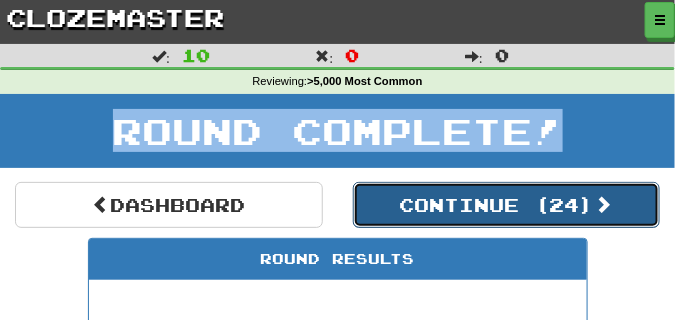 click on "Continue ( 24 )" at bounding box center [507, 205] 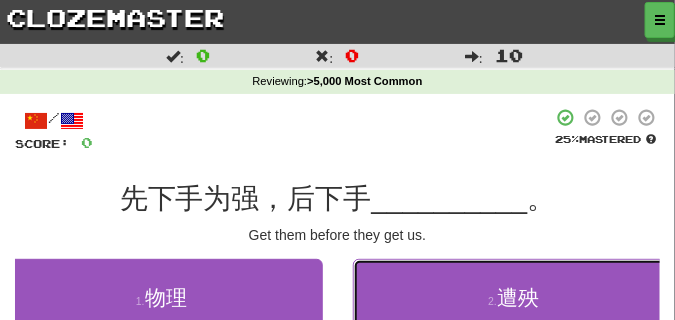 click on "2 .  遭殃" at bounding box center [514, 298] 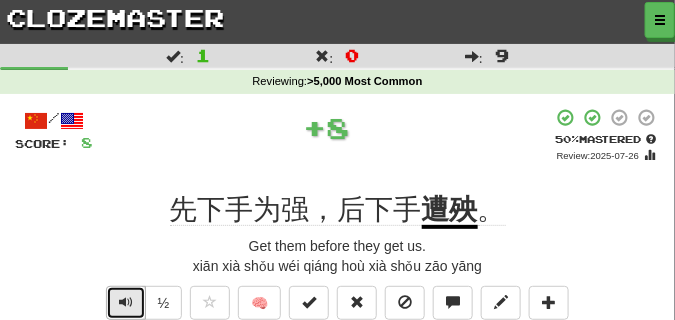 click at bounding box center (126, 302) 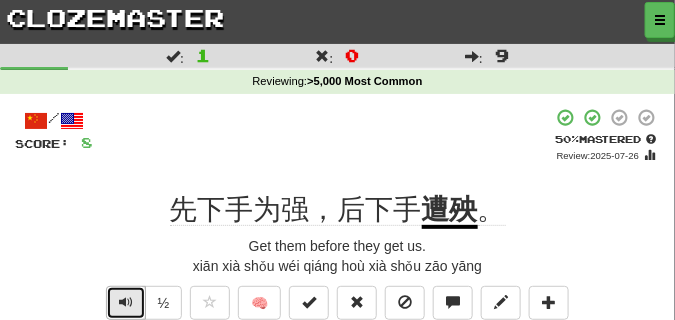 click at bounding box center [126, 302] 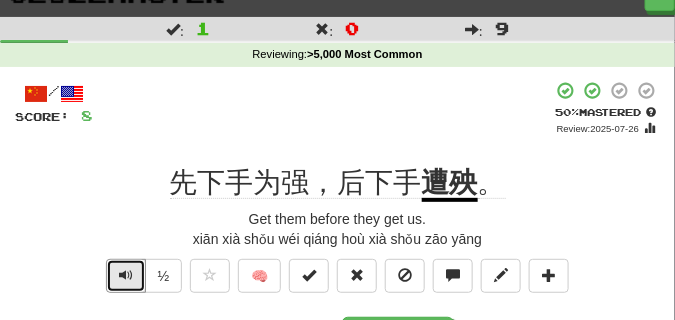 scroll, scrollTop: 50, scrollLeft: 0, axis: vertical 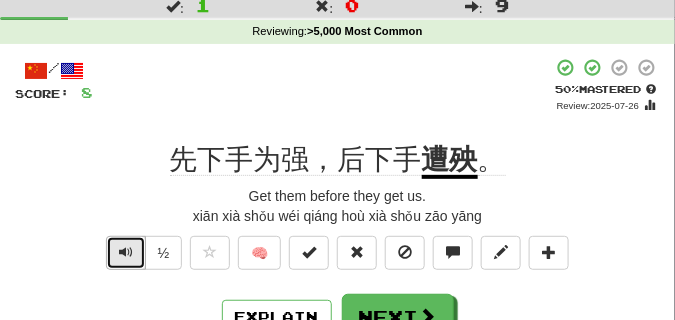 click at bounding box center (126, 252) 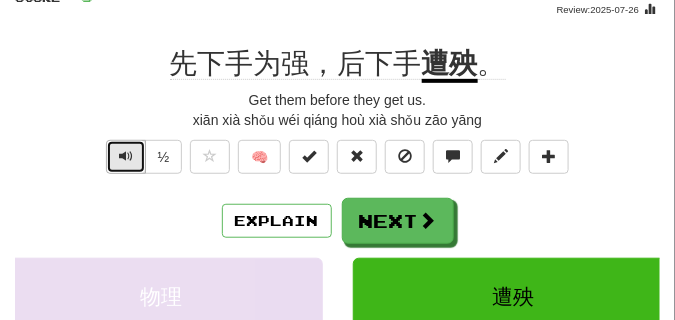 scroll, scrollTop: 150, scrollLeft: 0, axis: vertical 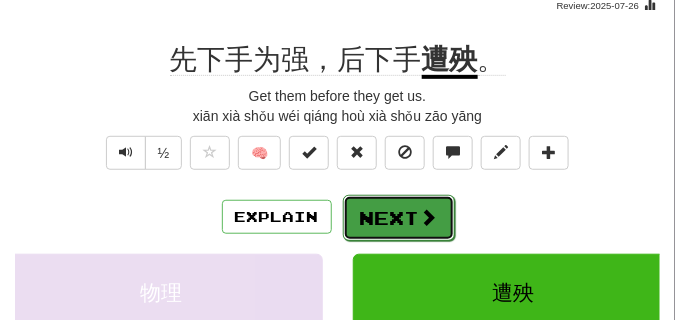click at bounding box center (429, 217) 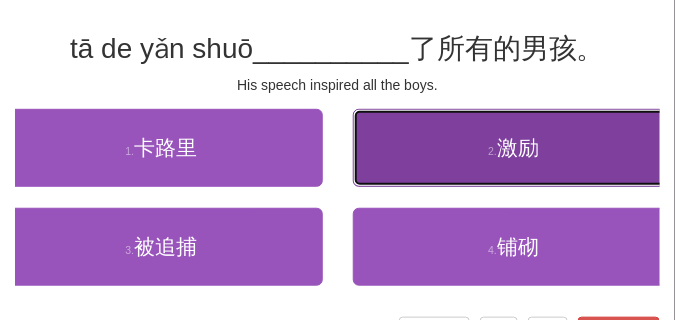 click on "2 .  激励" at bounding box center [514, 148] 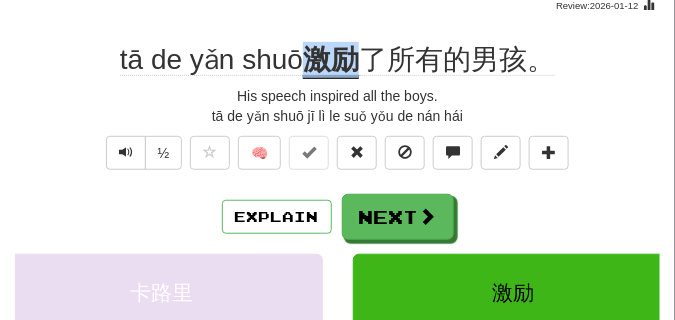 drag, startPoint x: 272, startPoint y: 49, endPoint x: 319, endPoint y: 59, distance: 48.052055 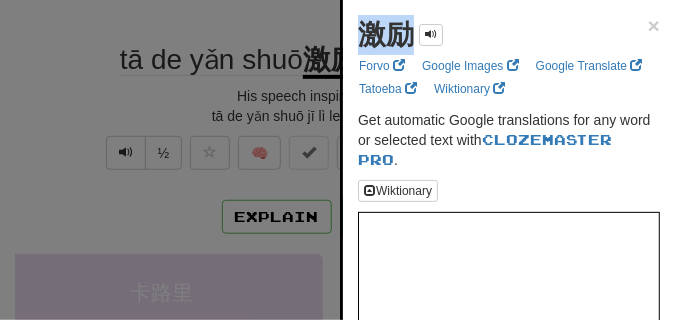 drag, startPoint x: 352, startPoint y: 28, endPoint x: 403, endPoint y: 33, distance: 51.24451 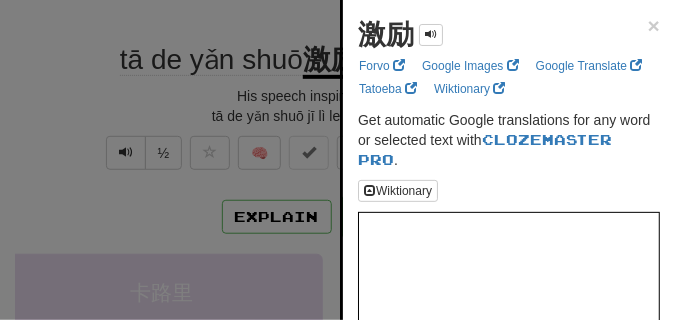 click at bounding box center [337, 160] 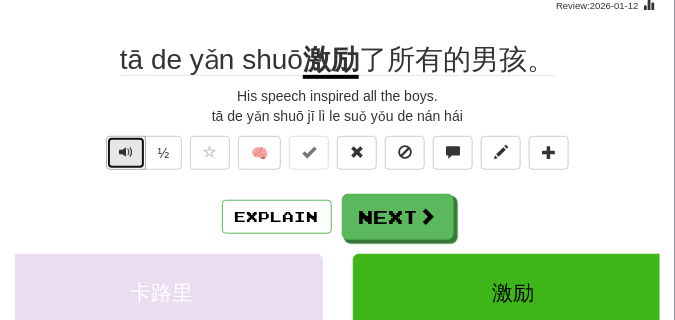 click at bounding box center [126, 153] 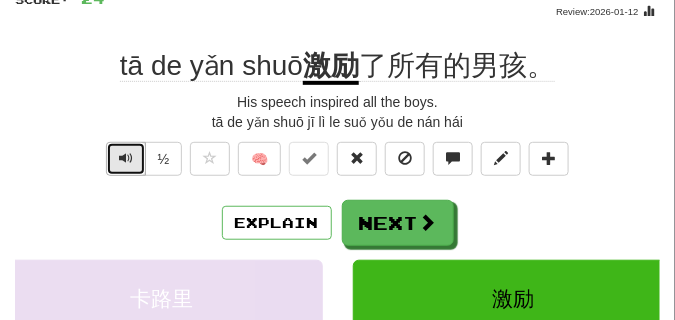 scroll, scrollTop: 150, scrollLeft: 0, axis: vertical 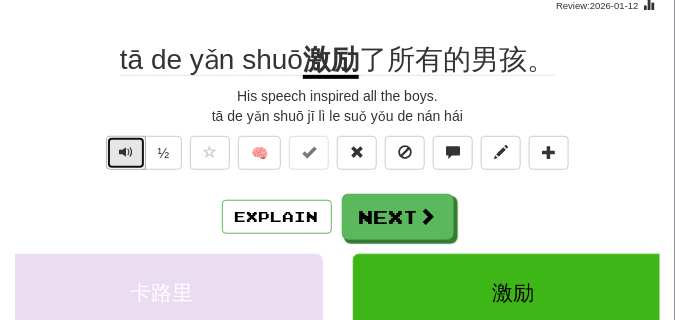 click at bounding box center (126, 152) 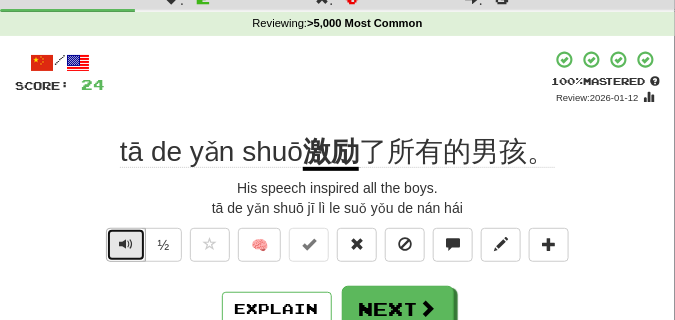 scroll, scrollTop: 100, scrollLeft: 0, axis: vertical 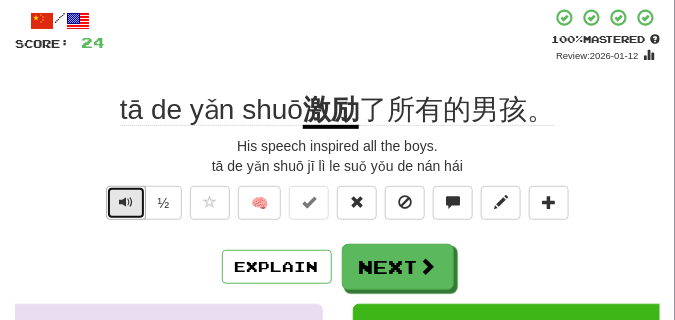 click at bounding box center (126, 202) 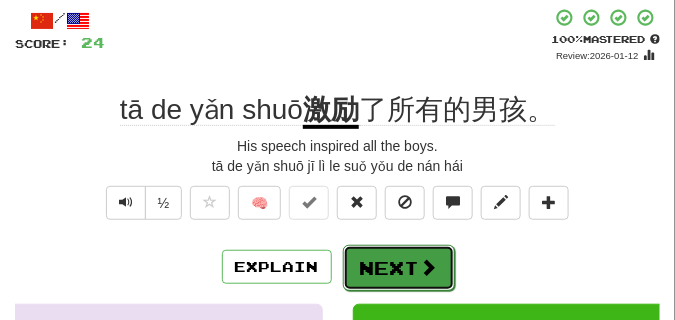 click on "Next" at bounding box center (399, 268) 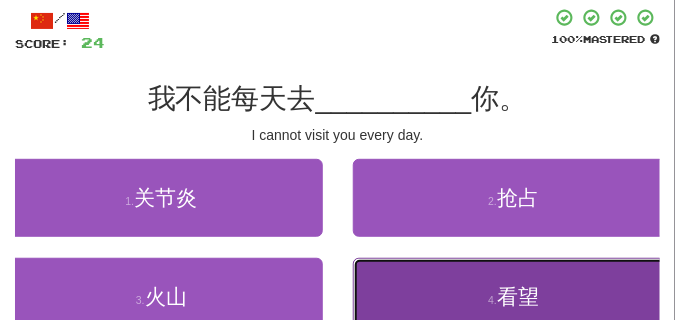 click on "4 .  看望" at bounding box center [514, 297] 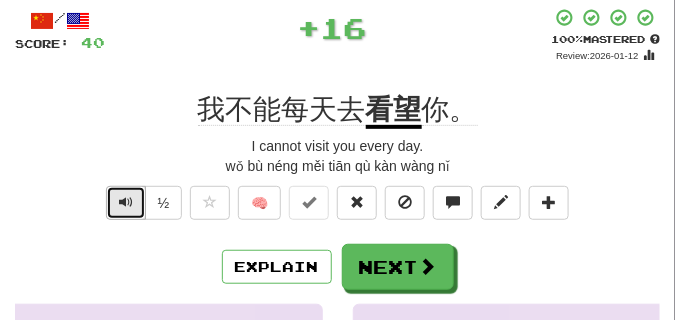click at bounding box center (126, 202) 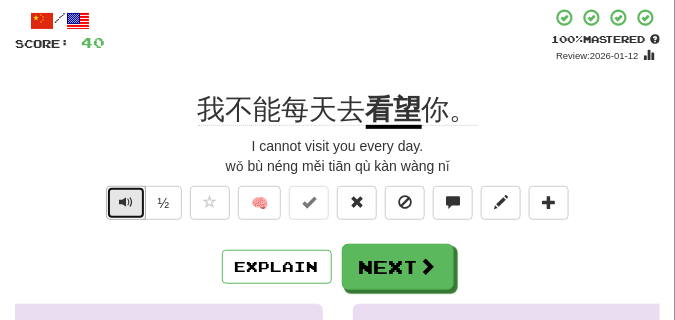 click at bounding box center [126, 202] 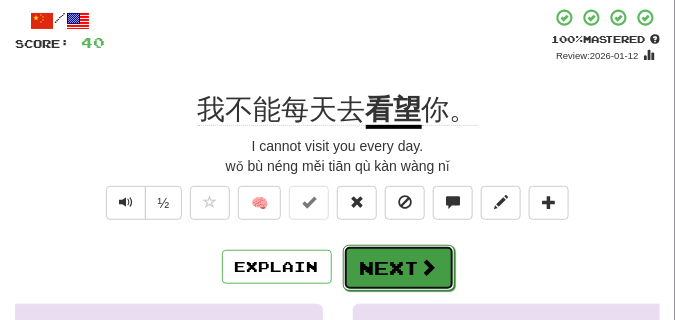 click on "Next" at bounding box center (399, 268) 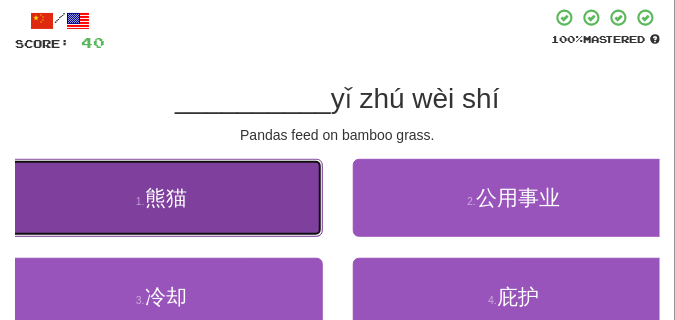 click on "1 .  熊猫" at bounding box center [161, 198] 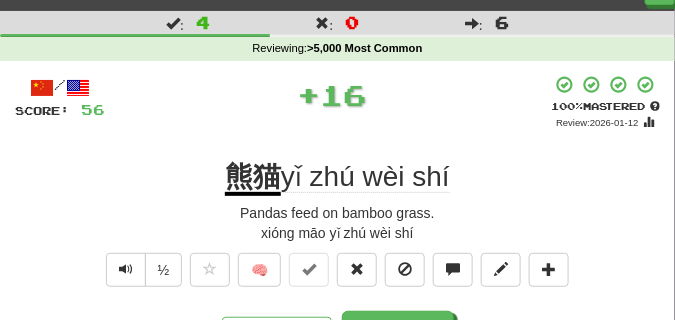 scroll, scrollTop: 50, scrollLeft: 0, axis: vertical 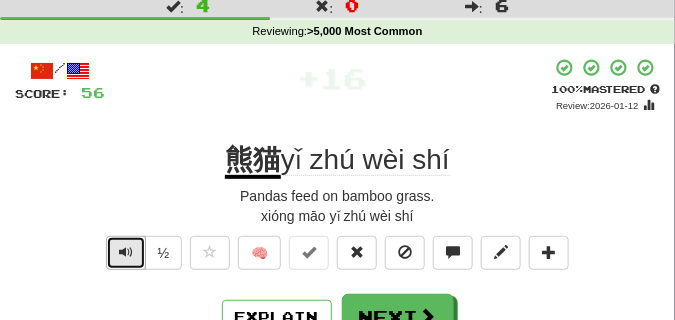 click at bounding box center [126, 252] 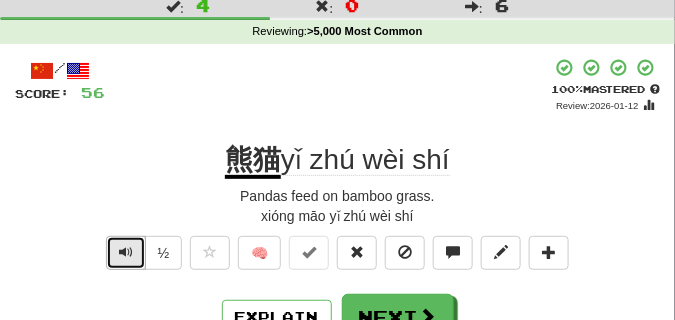 click at bounding box center (126, 252) 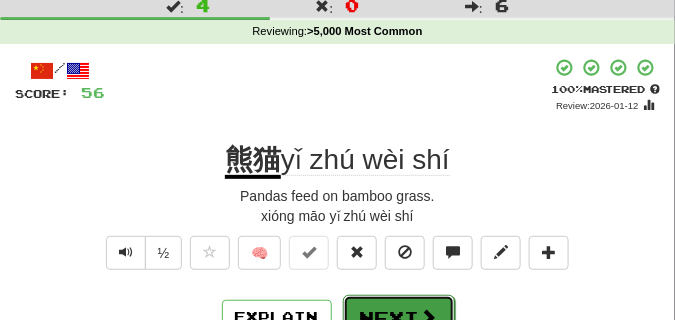 click on "Next" at bounding box center (399, 318) 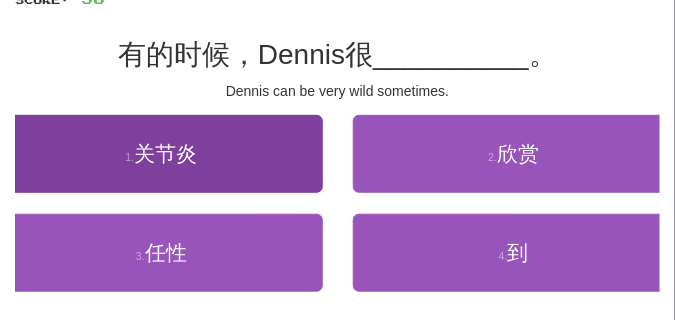scroll, scrollTop: 150, scrollLeft: 0, axis: vertical 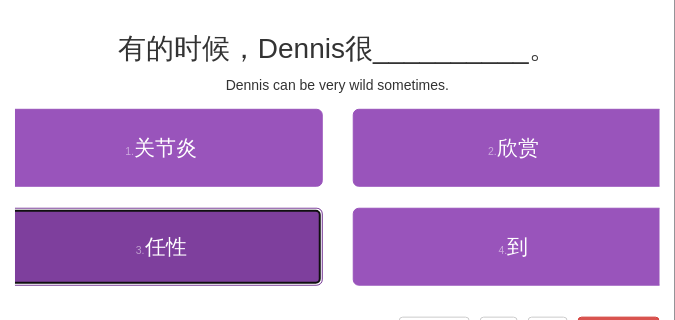 click on "3 .  任性" at bounding box center (161, 247) 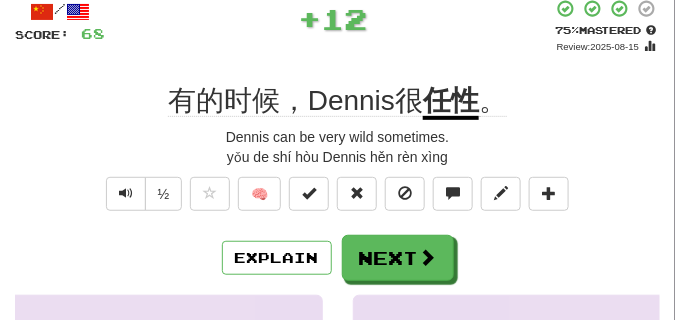 scroll, scrollTop: 50, scrollLeft: 0, axis: vertical 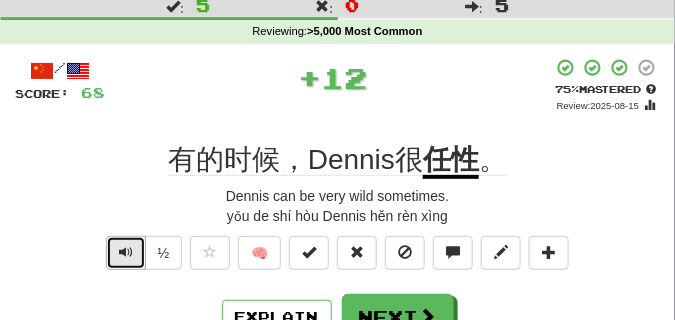 click at bounding box center [126, 253] 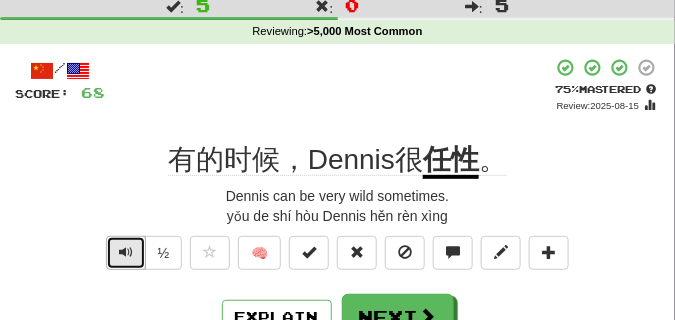 click at bounding box center (126, 253) 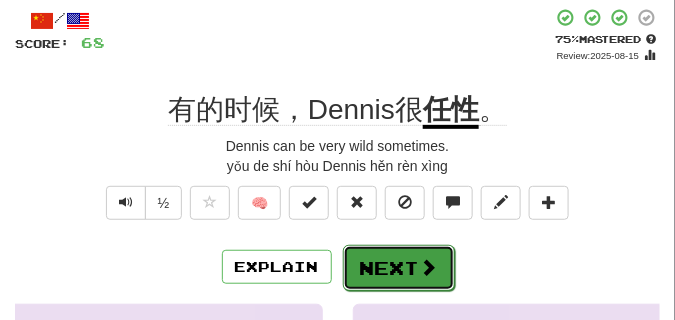 click on "Next" at bounding box center [399, 268] 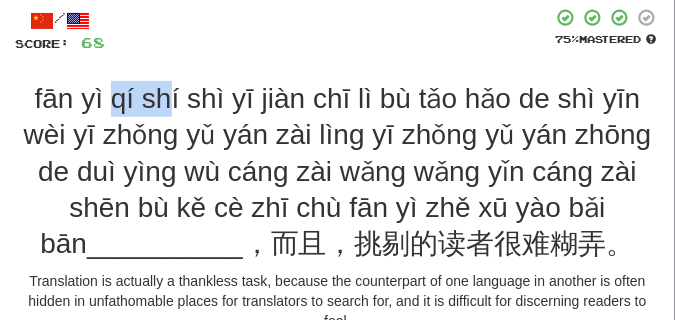 drag, startPoint x: 212, startPoint y: 101, endPoint x: 343, endPoint y: 109, distance: 131.24405 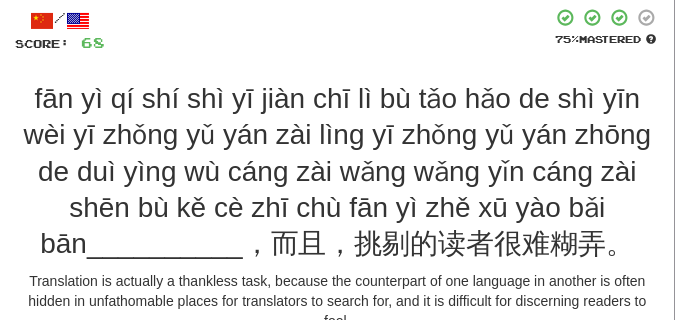 click on "/  Score:   68 75 %  Mastered 翻译其实是一件吃力不讨好的事，因为一种语言在另一种语言中的对应物往往隐藏在深不可测之处，翻译者需要百般 __________ ，而且，挑剔的读者很难糊弄。 Translation is actually a thankless task, because the counterpart of one language in another is often hidden in unfathomable places for translators to search for, and it is difficult for discerning readers to fool. 1 .  寻觅 2 .  顾客 3 .  庇护 4 .  被追捕  Help!  Report" at bounding box center [337, 297] 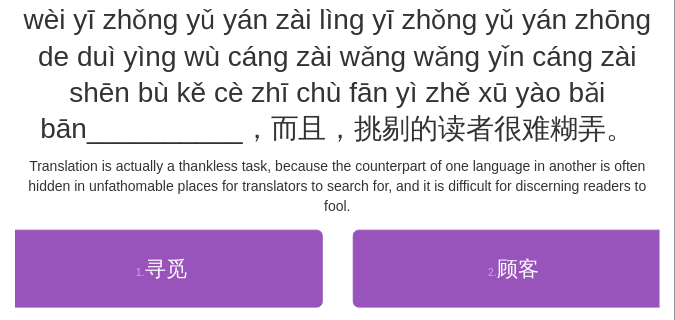 scroll, scrollTop: 200, scrollLeft: 0, axis: vertical 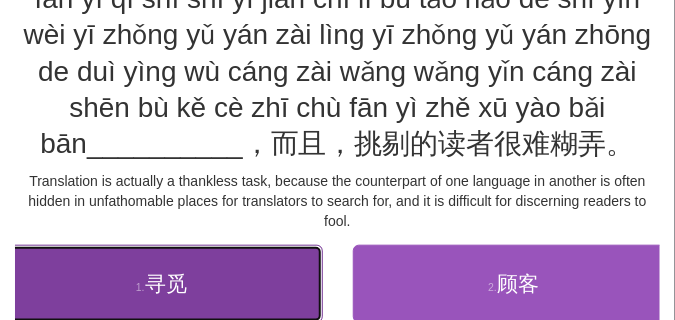 click on "1 .  寻觅" at bounding box center (161, 284) 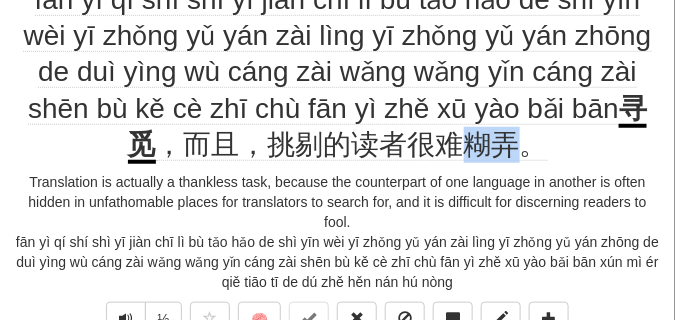 drag, startPoint x: 546, startPoint y: 70, endPoint x: 593, endPoint y: 78, distance: 47.67599 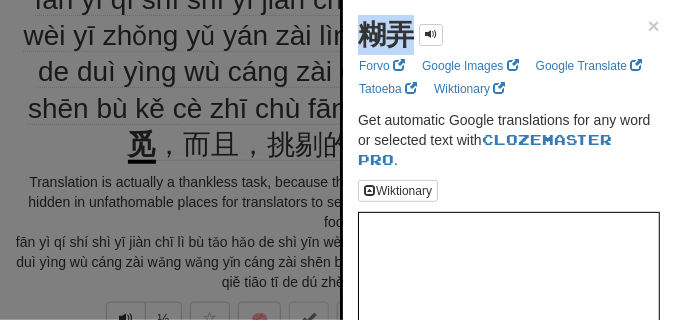 drag, startPoint x: 362, startPoint y: 40, endPoint x: 406, endPoint y: 41, distance: 44.011364 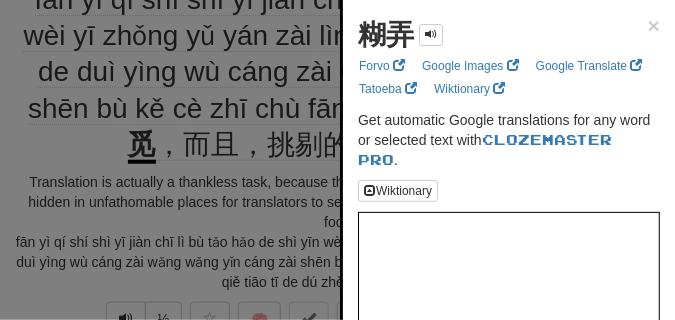 click at bounding box center [337, 160] 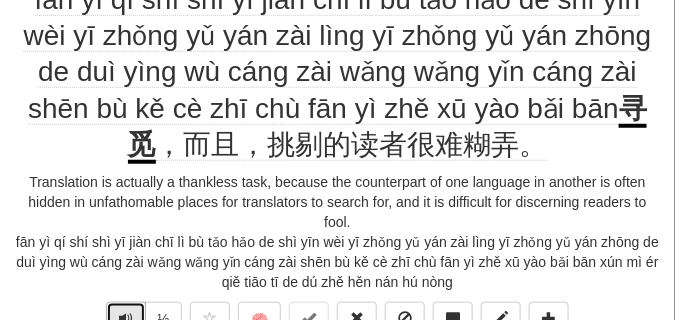 click at bounding box center (126, 319) 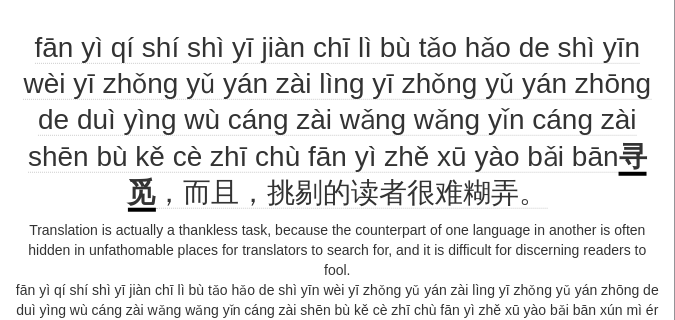 scroll, scrollTop: 200, scrollLeft: 0, axis: vertical 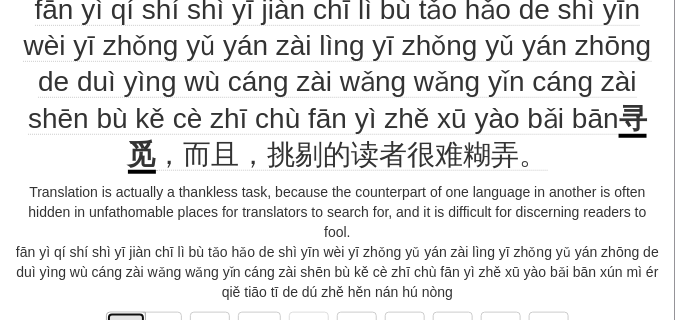 click at bounding box center (126, 329) 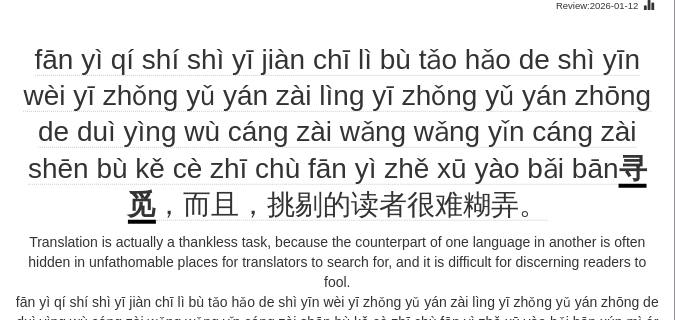 click at bounding box center (126, 378) 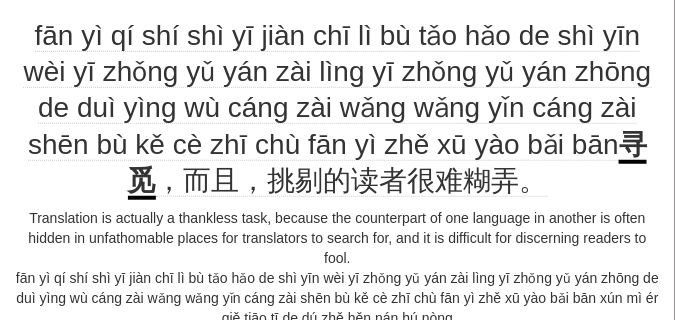 scroll, scrollTop: 150, scrollLeft: 0, axis: vertical 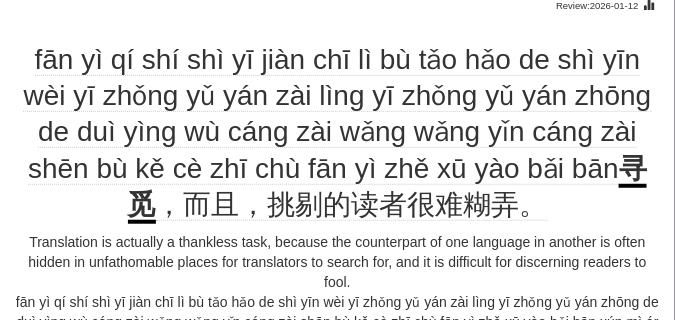 click at bounding box center [126, 378] 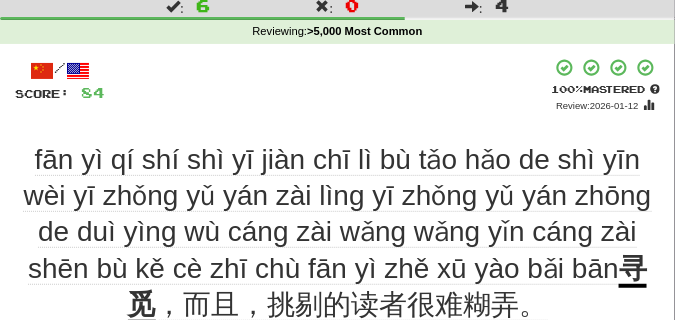 scroll, scrollTop: 100, scrollLeft: 0, axis: vertical 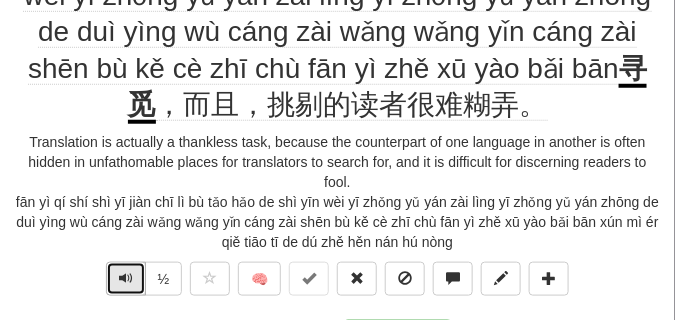 click at bounding box center (126, 279) 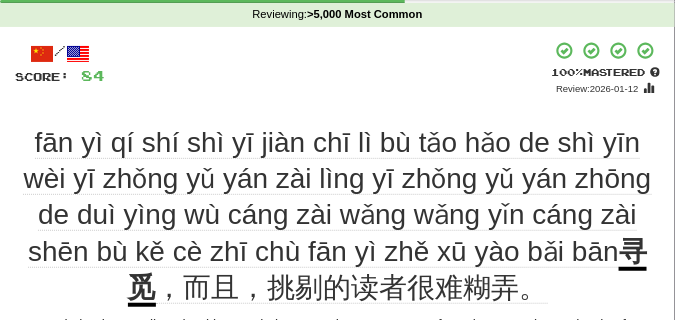 scroll, scrollTop: 150, scrollLeft: 0, axis: vertical 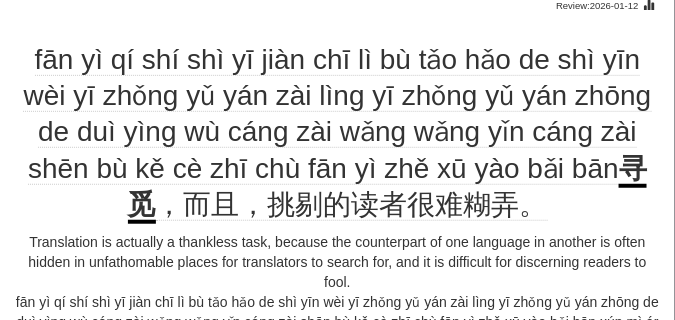 click at bounding box center [126, 378] 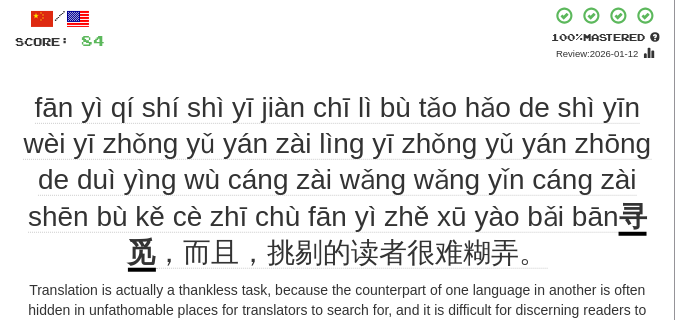 scroll, scrollTop: 150, scrollLeft: 0, axis: vertical 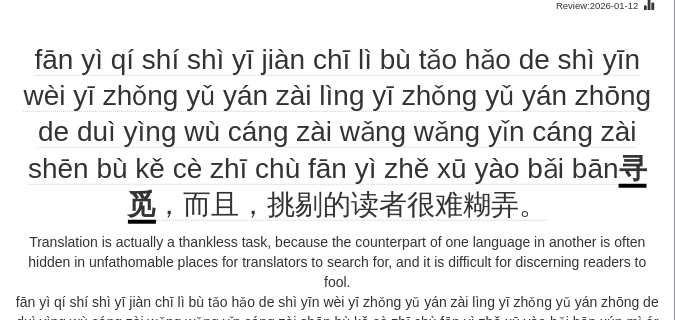 click at bounding box center (126, 378) 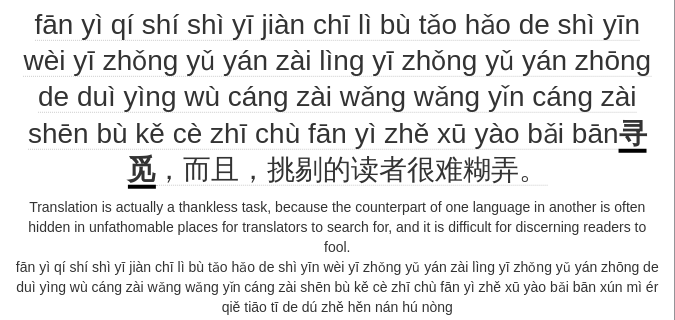 scroll, scrollTop: 250, scrollLeft: 0, axis: vertical 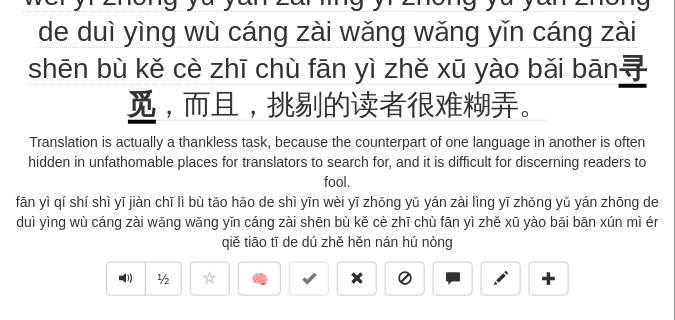 click on "Next" at bounding box center [399, 344] 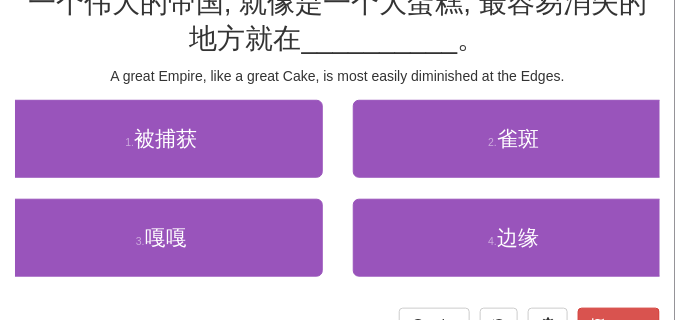 scroll, scrollTop: 140, scrollLeft: 0, axis: vertical 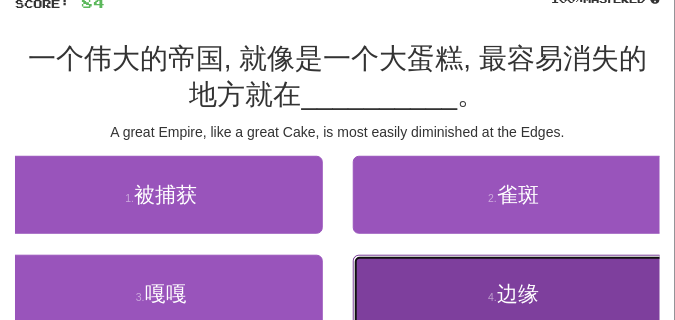 click on "4 .  边缘" at bounding box center [514, 294] 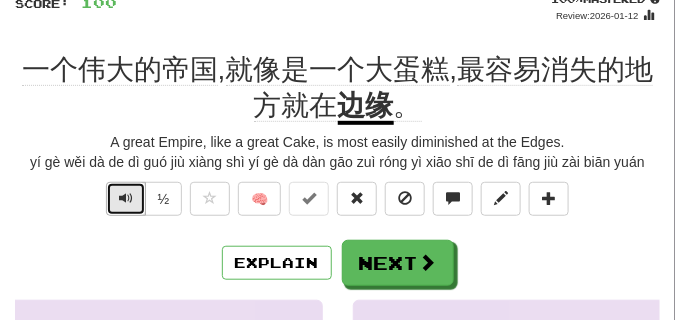 click at bounding box center [126, 199] 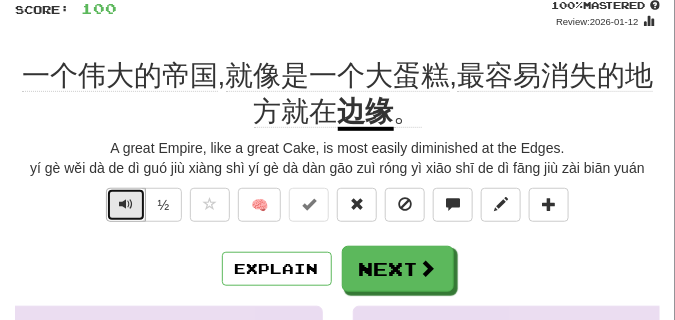 scroll, scrollTop: 150, scrollLeft: 0, axis: vertical 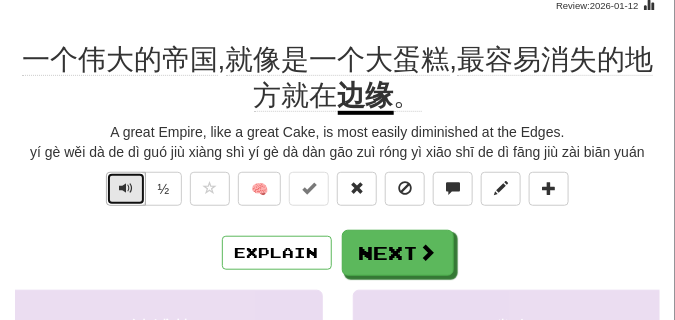 click at bounding box center [126, 189] 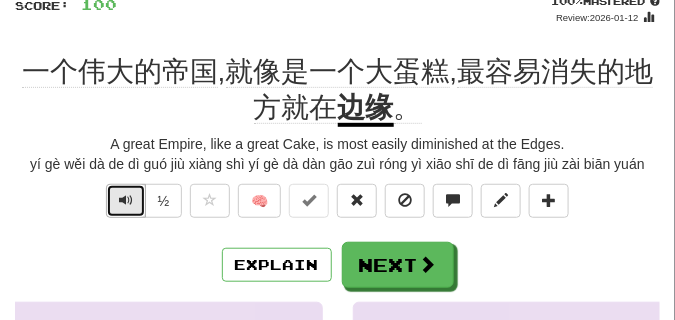 scroll, scrollTop: 150, scrollLeft: 0, axis: vertical 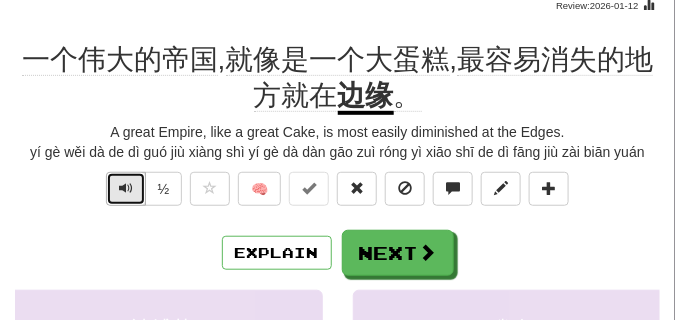 click at bounding box center [126, 189] 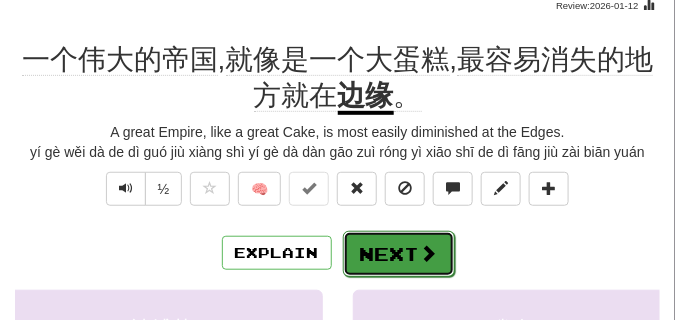 click on "Next" at bounding box center (399, 254) 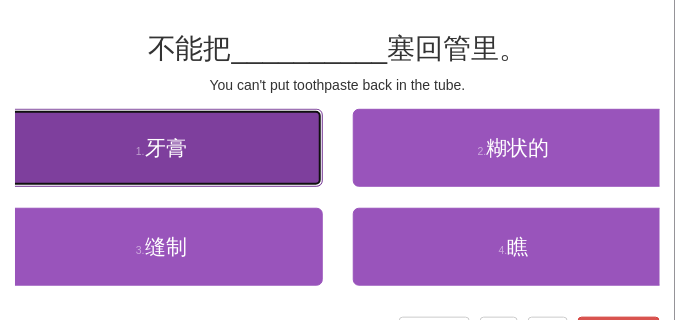 click on "1 .  牙膏" at bounding box center [161, 148] 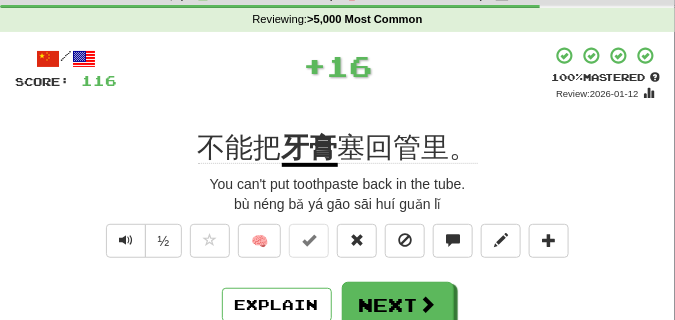 scroll, scrollTop: 150, scrollLeft: 0, axis: vertical 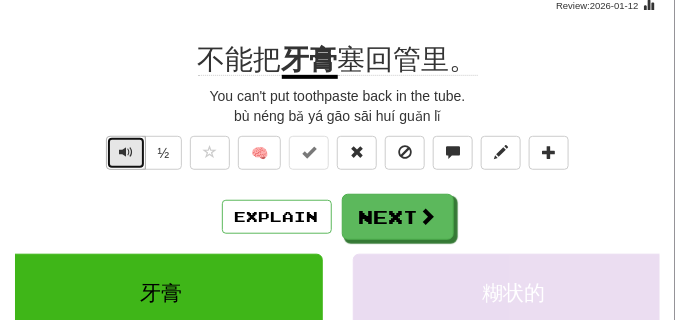 click at bounding box center (126, 153) 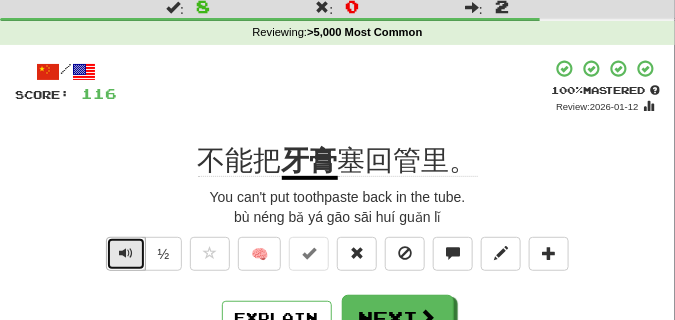 scroll, scrollTop: 50, scrollLeft: 0, axis: vertical 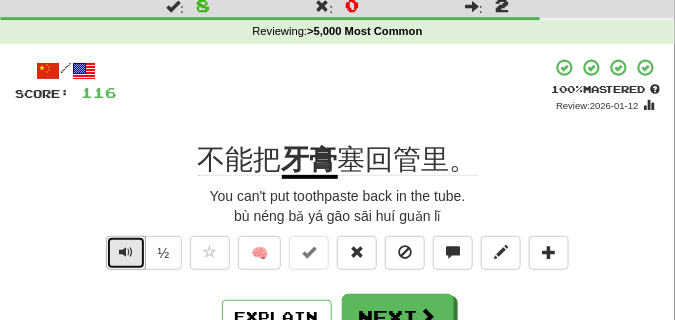 click at bounding box center (126, 252) 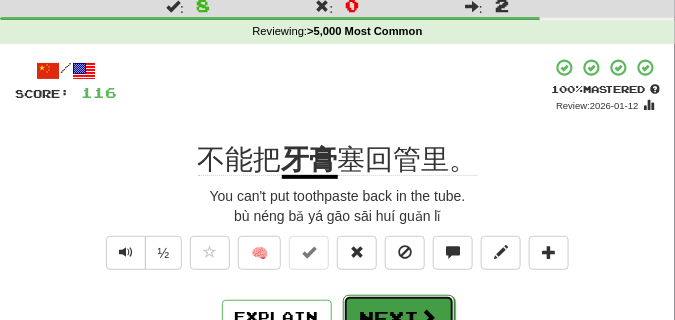 click on "Next" at bounding box center [399, 318] 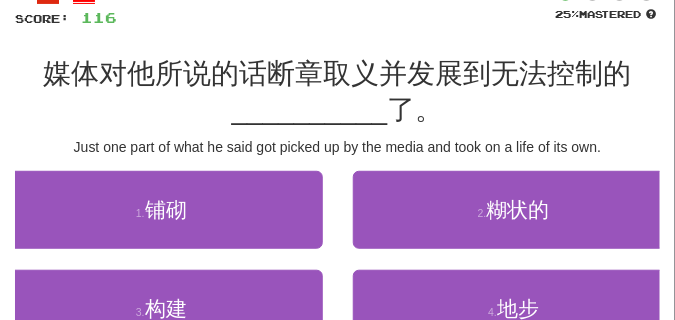 scroll, scrollTop: 200, scrollLeft: 0, axis: vertical 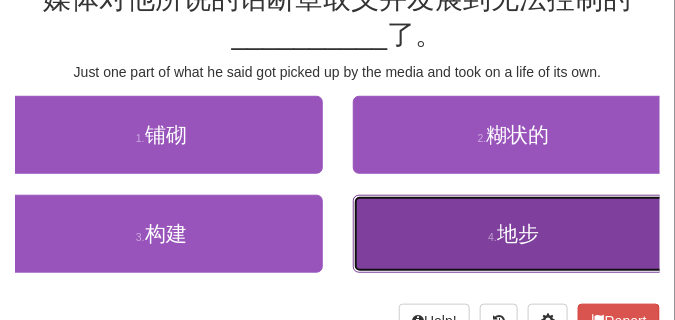click on "4 .  地步" at bounding box center (514, 234) 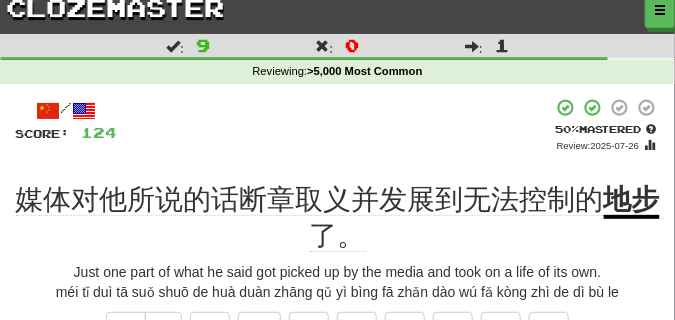 scroll, scrollTop: 110, scrollLeft: 0, axis: vertical 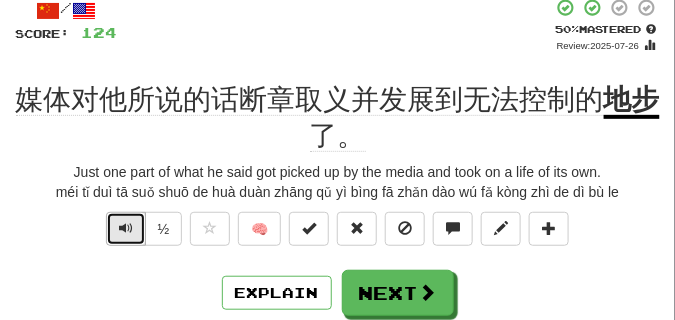 click at bounding box center (126, 228) 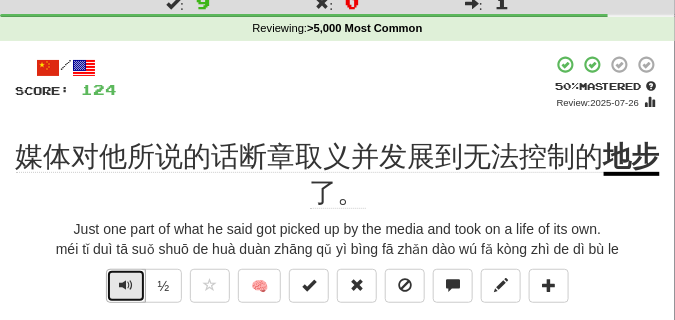 scroll, scrollTop: 110, scrollLeft: 0, axis: vertical 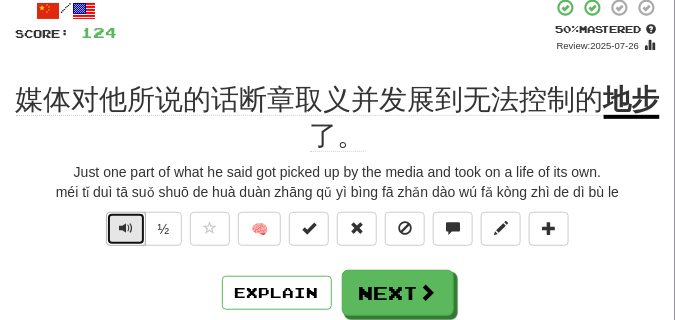 click at bounding box center (126, 228) 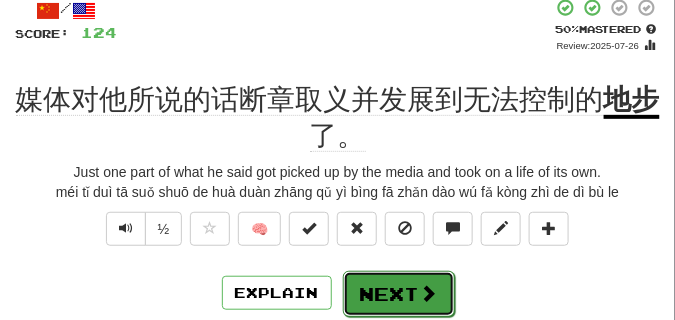 click on "Next" at bounding box center [399, 294] 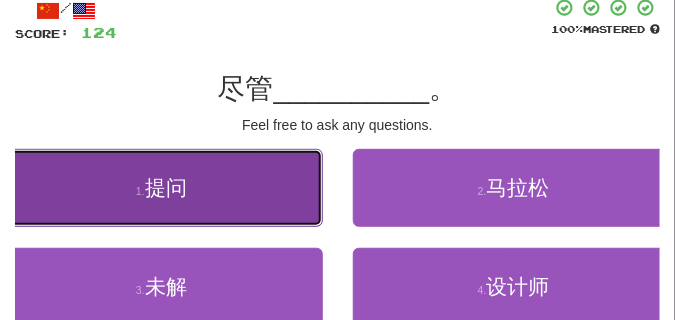 click on "1 .  提问" at bounding box center [161, 188] 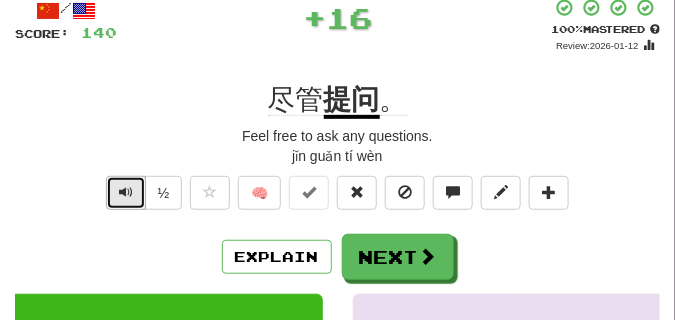 click at bounding box center [126, 192] 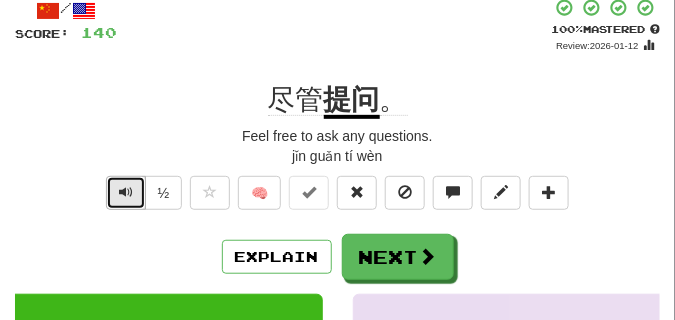 click at bounding box center (126, 192) 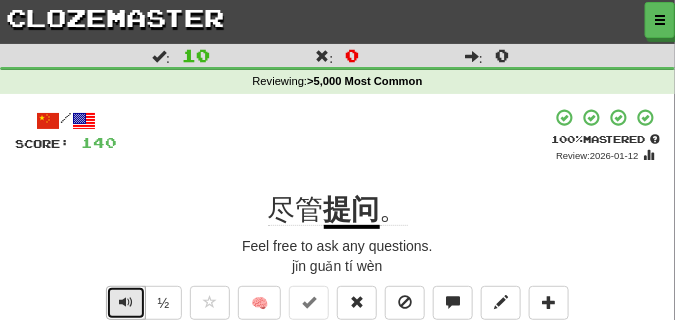 scroll, scrollTop: 100, scrollLeft: 0, axis: vertical 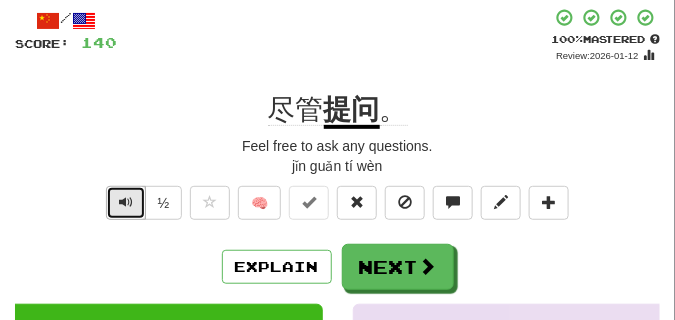 click at bounding box center (126, 203) 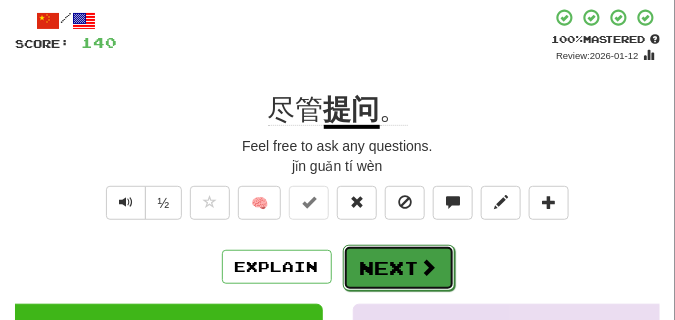 click on "Next" at bounding box center (399, 268) 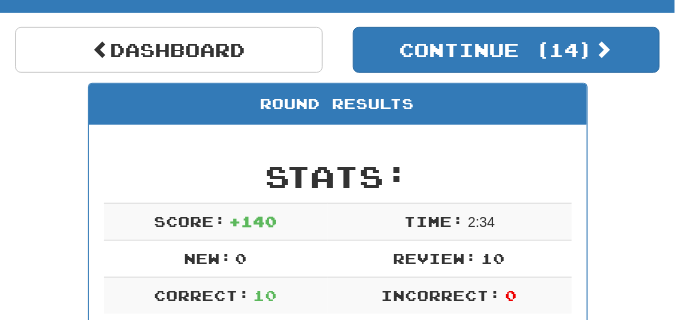 scroll, scrollTop: 138, scrollLeft: 0, axis: vertical 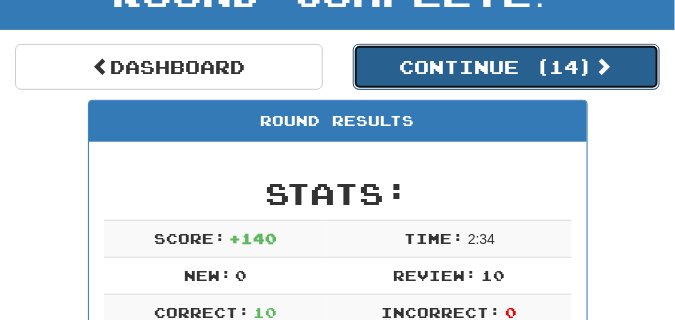click on "Continue ( 14 )" at bounding box center [507, 67] 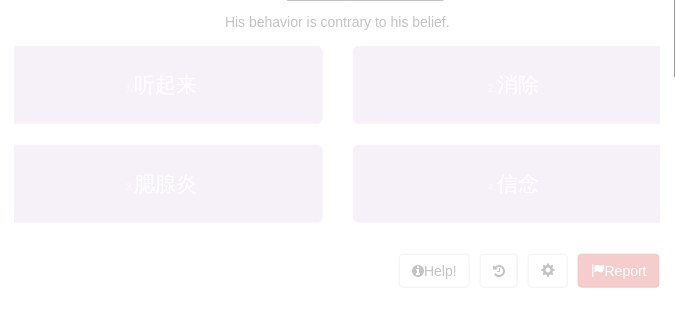 scroll, scrollTop: 138, scrollLeft: 0, axis: vertical 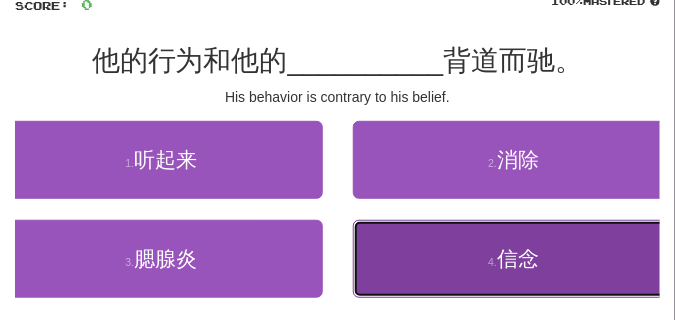 click on "4 .  信念" at bounding box center [514, 259] 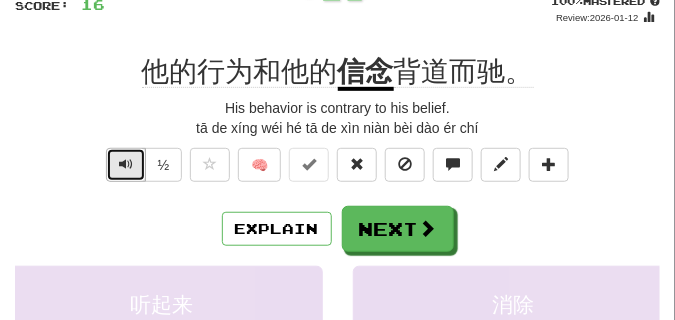click at bounding box center [126, 164] 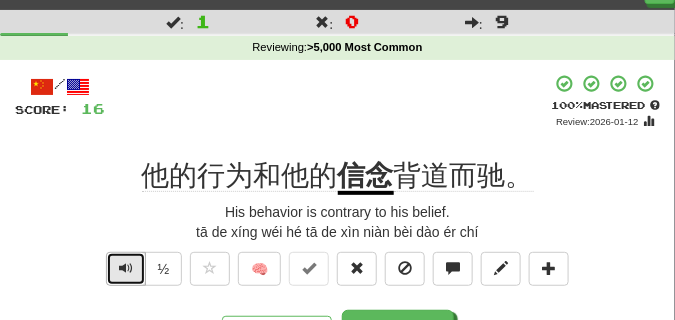 scroll, scrollTop: 100, scrollLeft: 0, axis: vertical 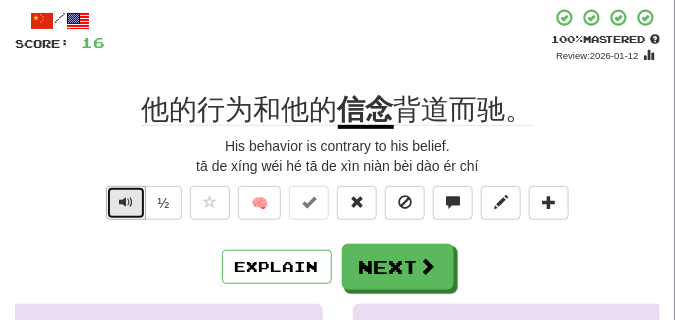 click at bounding box center [126, 203] 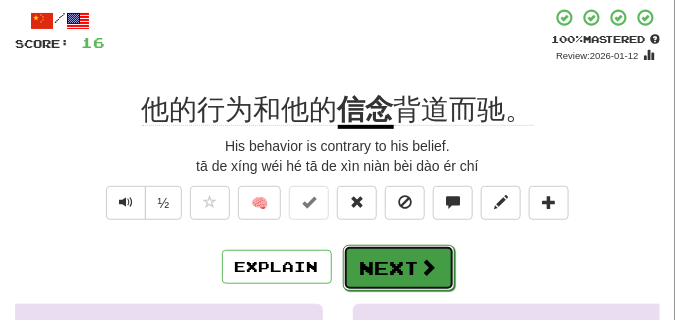click on "Next" at bounding box center [399, 268] 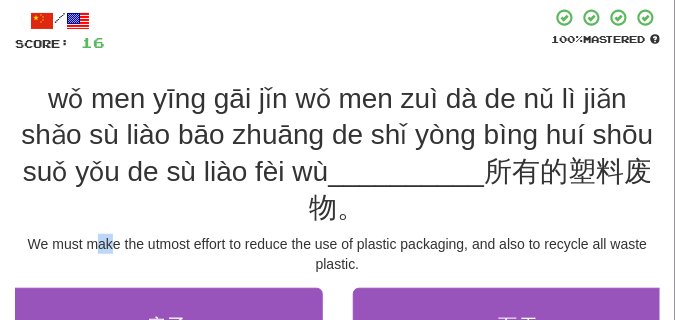 drag, startPoint x: 98, startPoint y: 170, endPoint x: 113, endPoint y: 159, distance: 18.601076 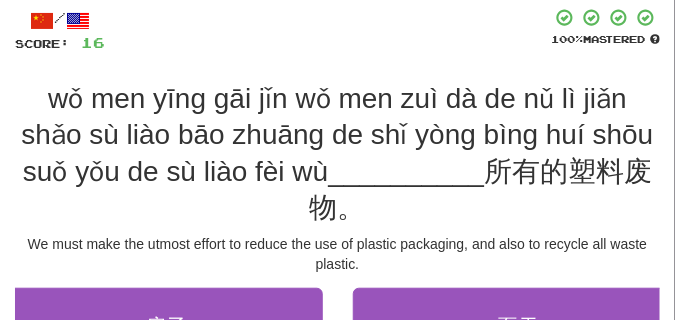 click on "We must make the utmost effort to reduce the use of plastic packaging, and also to recycle all waste plastic." at bounding box center [337, 254] 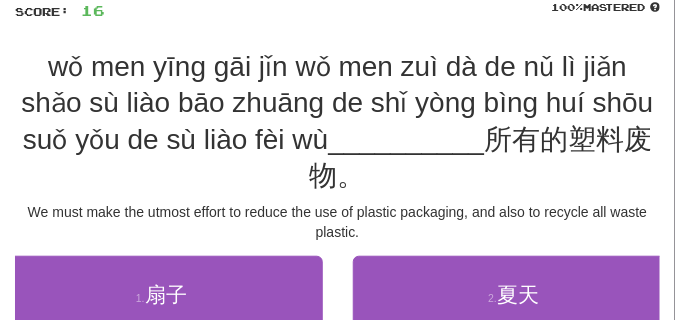 scroll, scrollTop: 150, scrollLeft: 0, axis: vertical 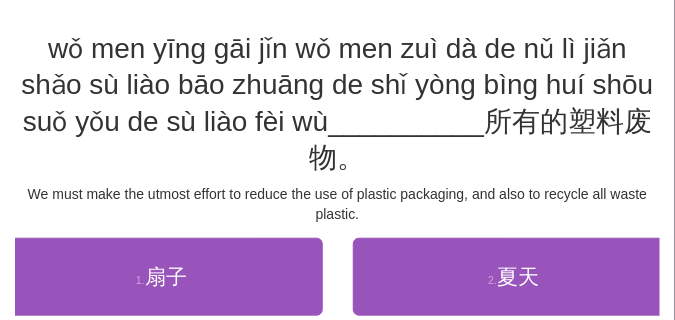 click on "4 .  回收" at bounding box center [514, 376] 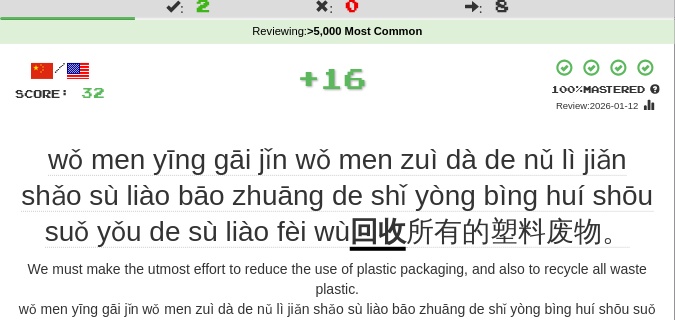 scroll, scrollTop: 100, scrollLeft: 0, axis: vertical 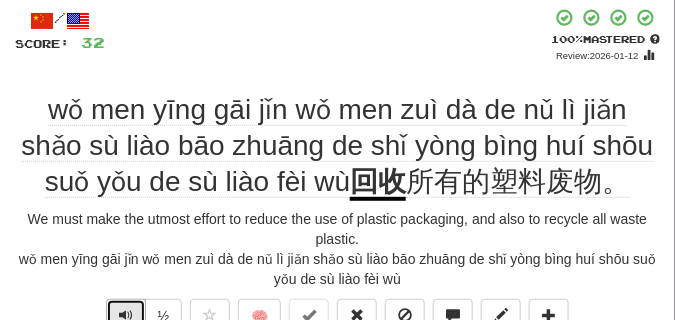 click at bounding box center [126, 316] 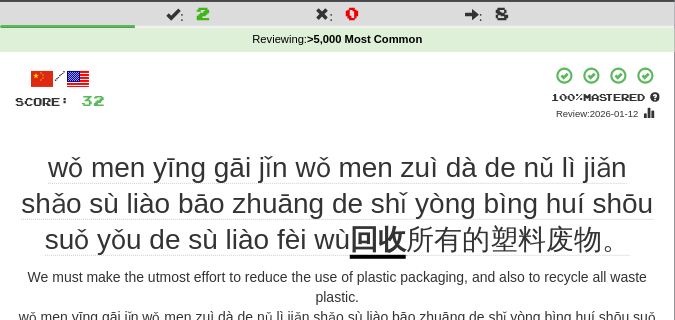 scroll, scrollTop: 100, scrollLeft: 0, axis: vertical 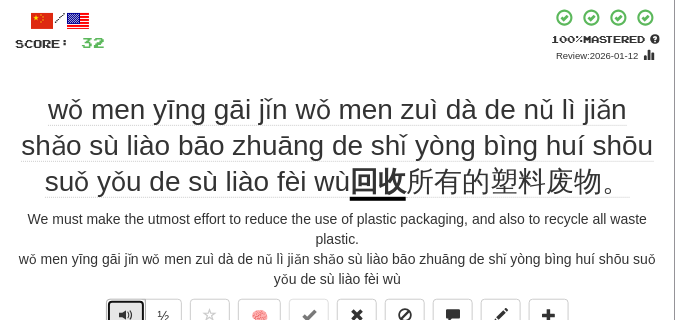 click at bounding box center (126, 316) 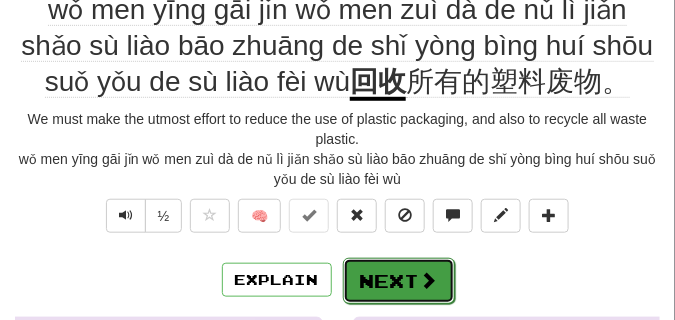 click on "Next" at bounding box center [399, 281] 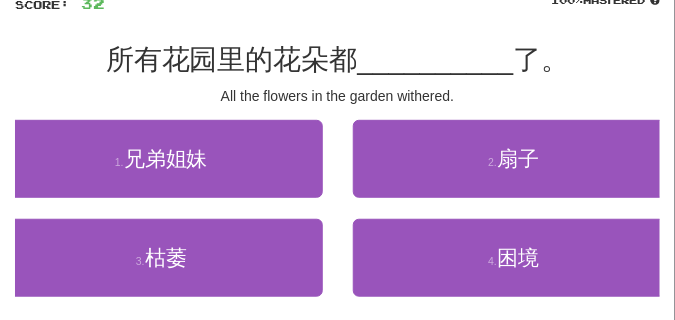 scroll, scrollTop: 140, scrollLeft: 0, axis: vertical 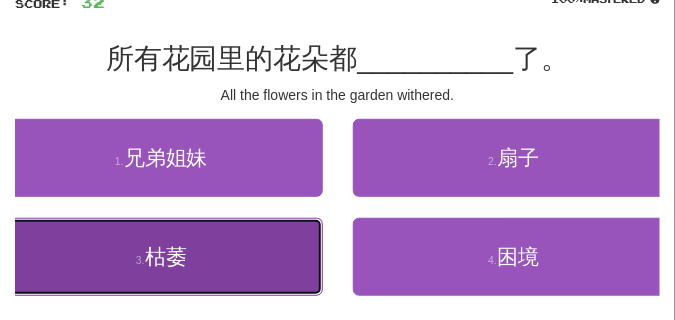 click on "3 .  枯萎" at bounding box center [161, 257] 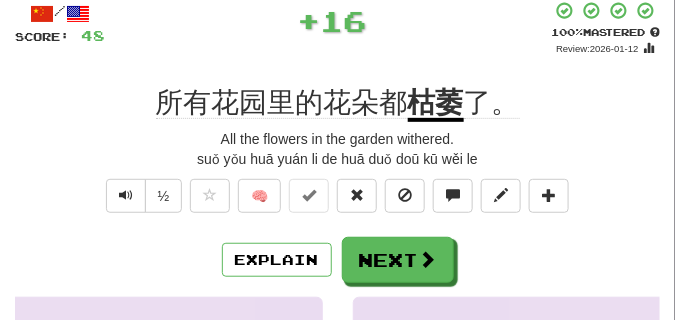 scroll, scrollTop: 90, scrollLeft: 0, axis: vertical 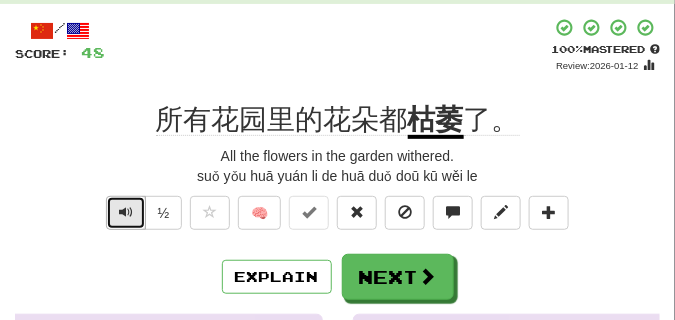 click at bounding box center [126, 212] 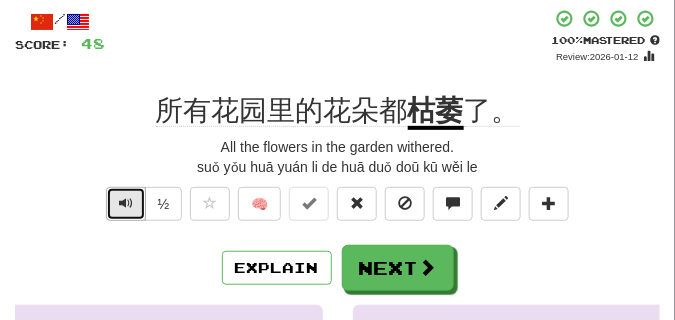 scroll, scrollTop: 100, scrollLeft: 0, axis: vertical 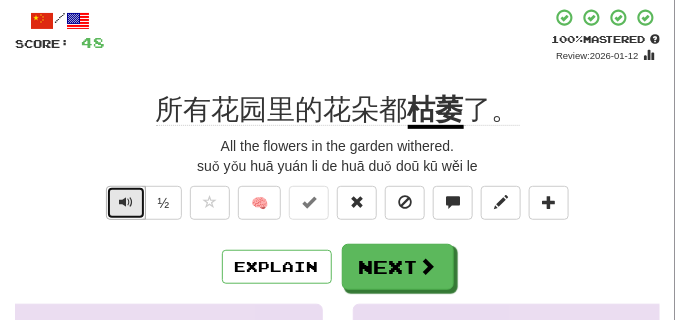 click at bounding box center (126, 202) 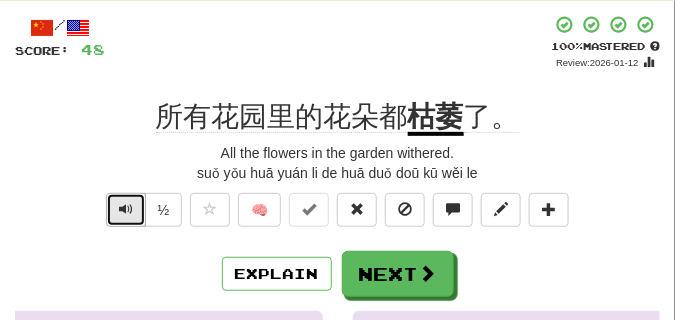 scroll, scrollTop: 100, scrollLeft: 0, axis: vertical 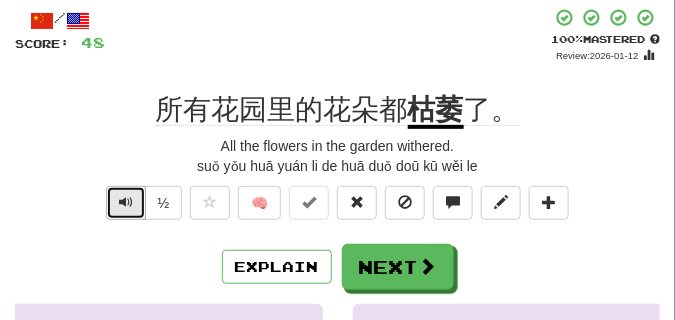click at bounding box center (126, 202) 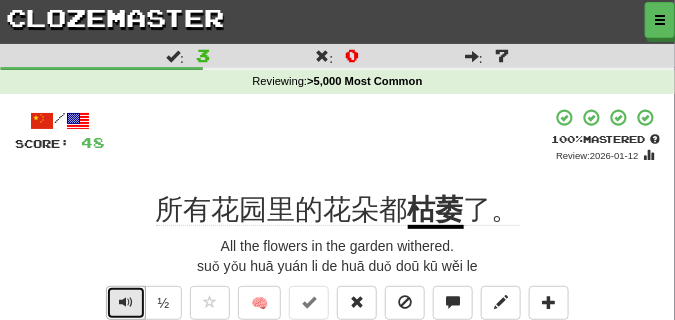 scroll, scrollTop: 50, scrollLeft: 0, axis: vertical 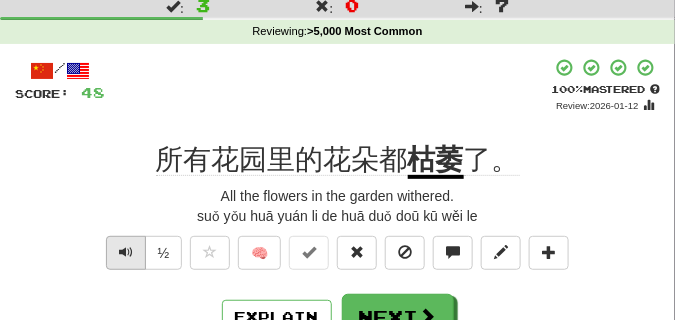 click on "All the flowers in the garden withered." at bounding box center [337, 196] 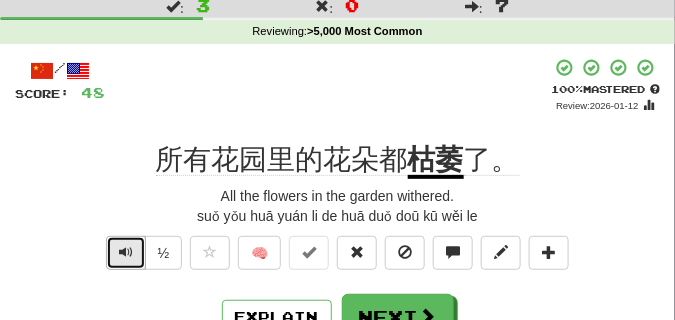 click at bounding box center (126, 253) 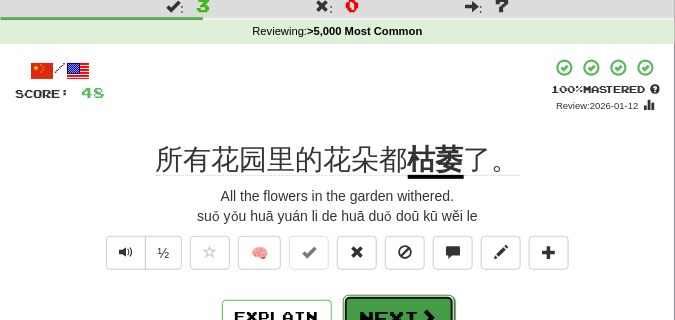 click on "Next" at bounding box center [399, 318] 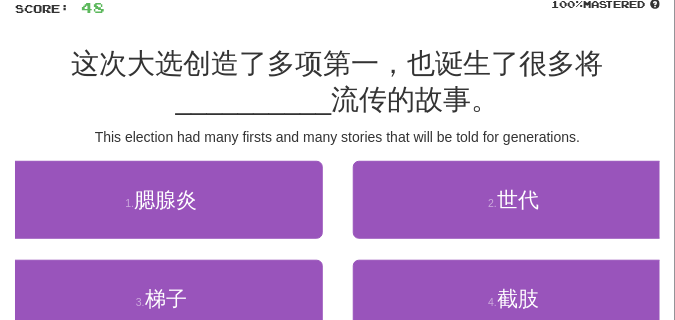 scroll, scrollTop: 150, scrollLeft: 0, axis: vertical 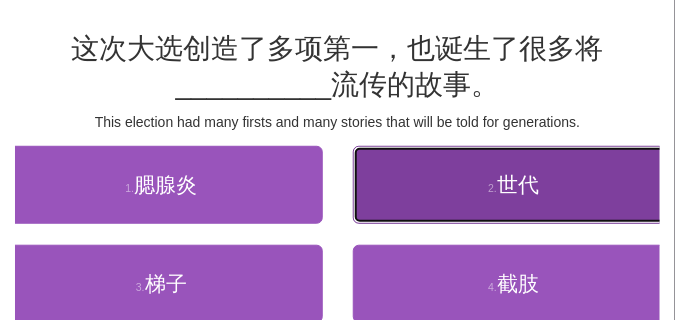 click on "2 .  世代" at bounding box center [514, 185] 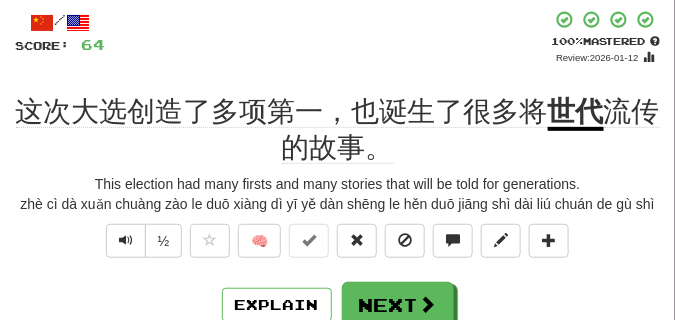 scroll, scrollTop: 100, scrollLeft: 0, axis: vertical 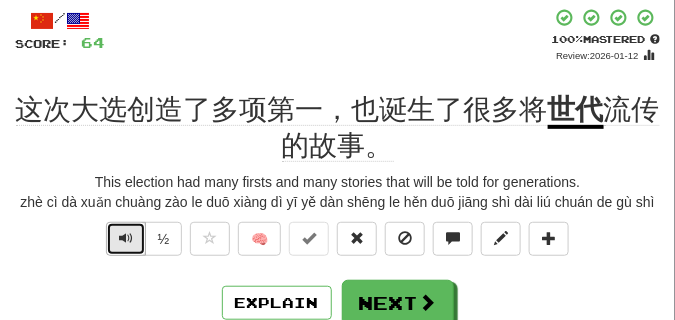 click at bounding box center (126, 239) 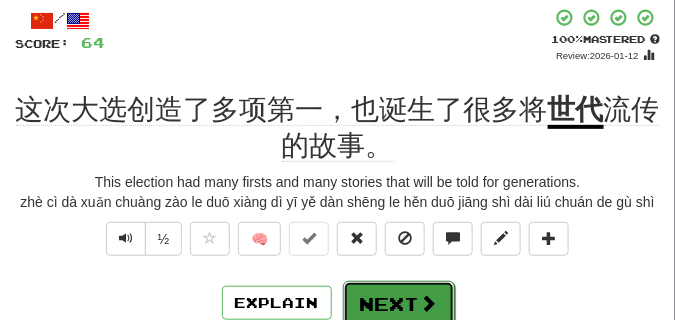 click on "Next" at bounding box center [399, 304] 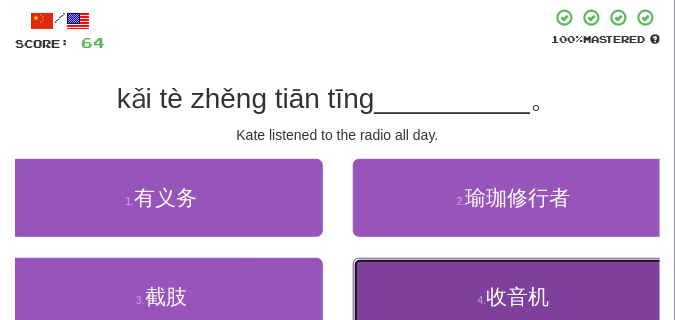 click on "4 ." at bounding box center (482, 300) 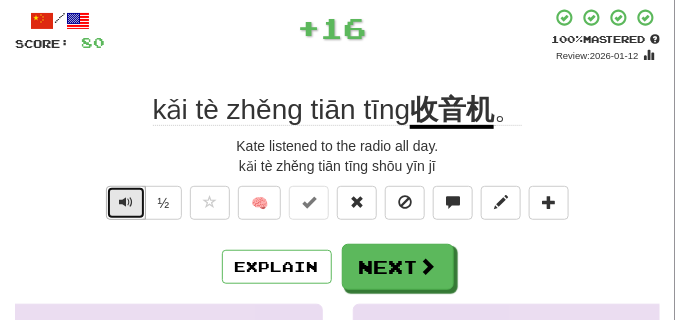 click at bounding box center (126, 202) 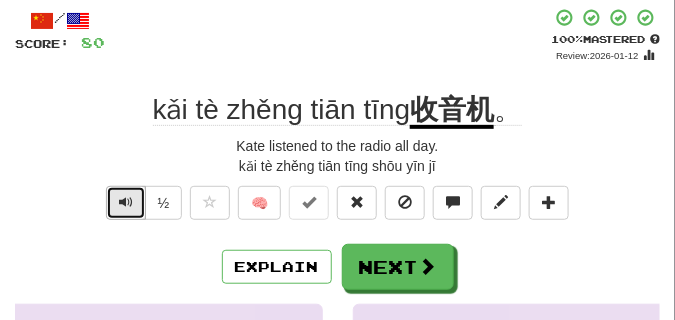 click at bounding box center [126, 202] 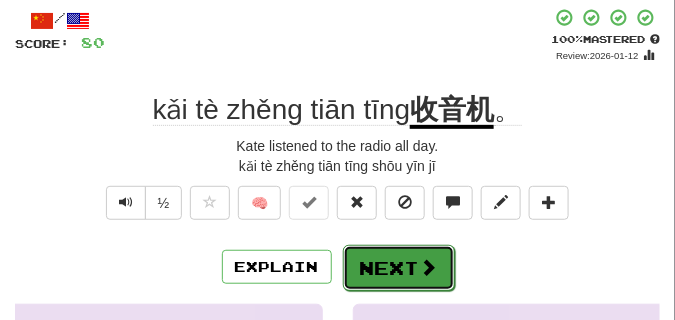 click on "Next" at bounding box center (399, 268) 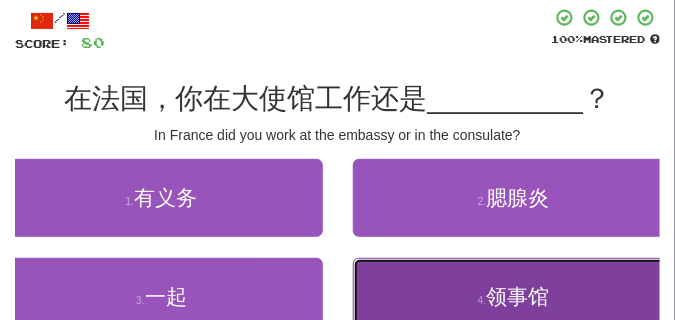 click on "4 .  领事馆" at bounding box center (514, 297) 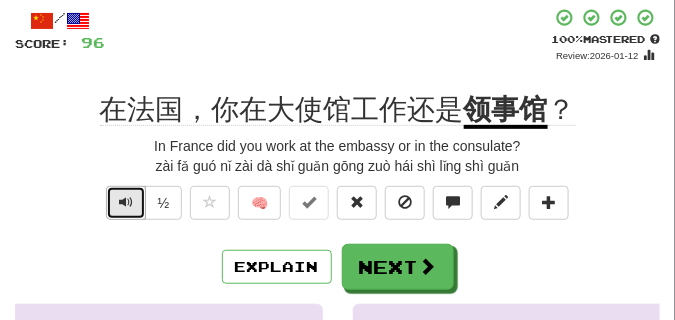 click at bounding box center [126, 203] 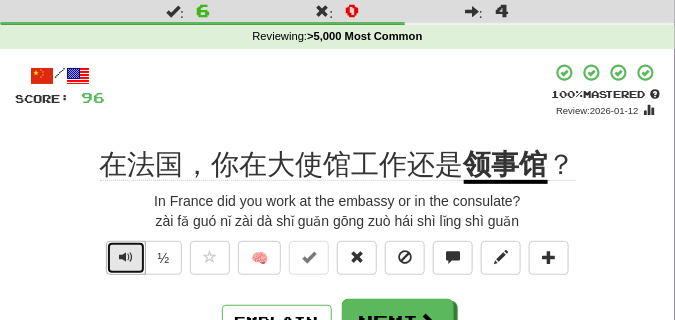 scroll, scrollTop: 100, scrollLeft: 0, axis: vertical 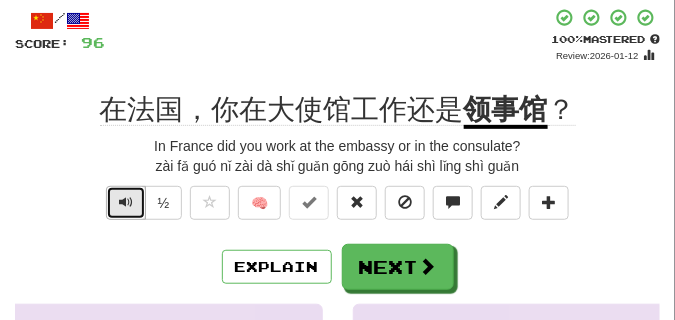 click at bounding box center [126, 202] 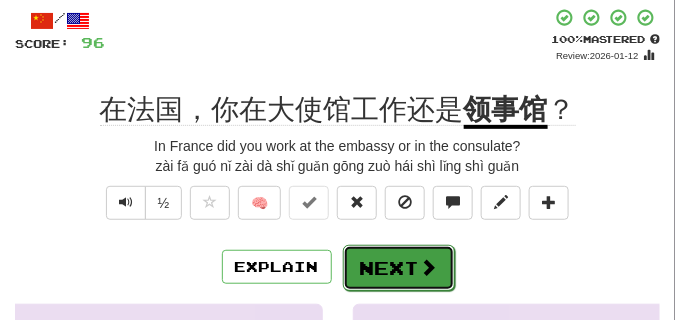 click on "Next" at bounding box center (399, 268) 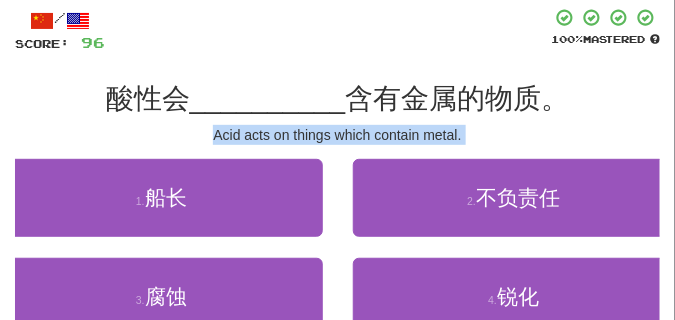 drag, startPoint x: 410, startPoint y: 251, endPoint x: 146, endPoint y: 144, distance: 284.85962 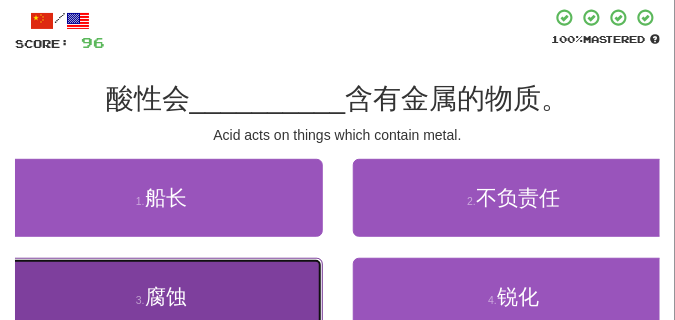 click on "3 .  腐蚀" at bounding box center (161, 297) 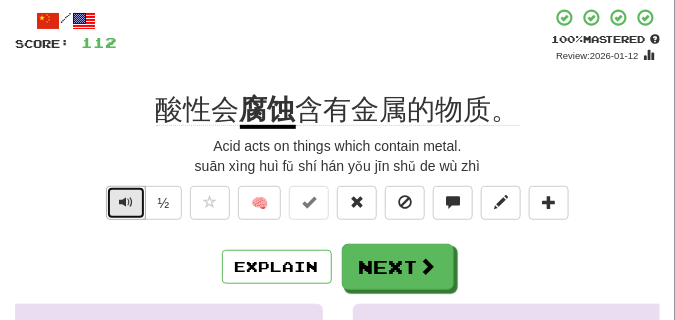 click at bounding box center (126, 202) 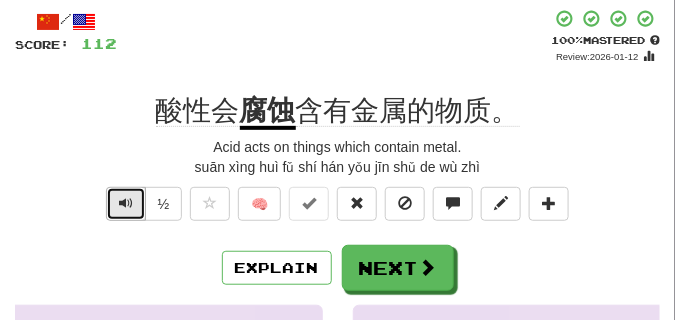 scroll, scrollTop: 100, scrollLeft: 0, axis: vertical 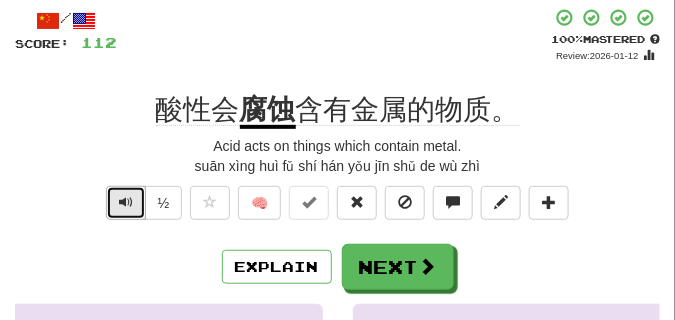 click at bounding box center (126, 202) 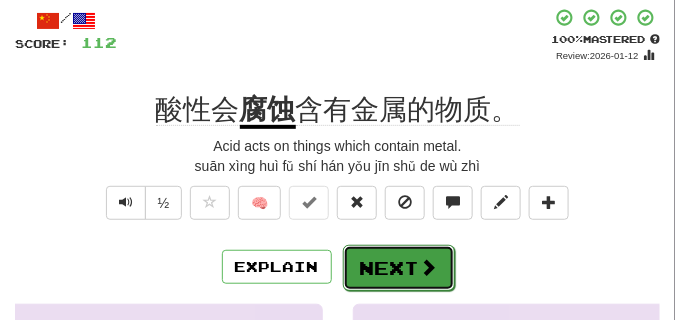 click on "Next" at bounding box center (399, 268) 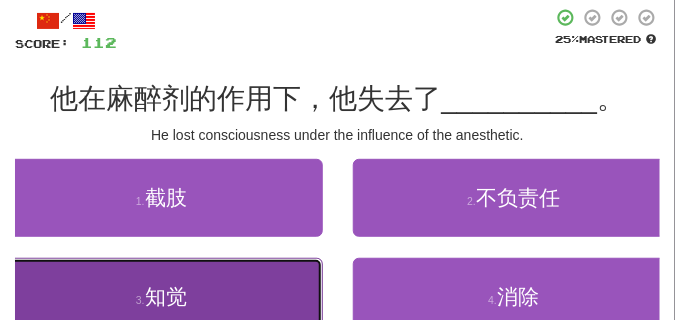 click on "3 .  知觉" at bounding box center (161, 297) 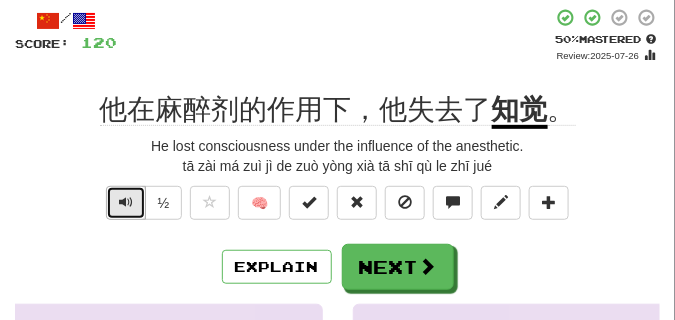 click at bounding box center [126, 202] 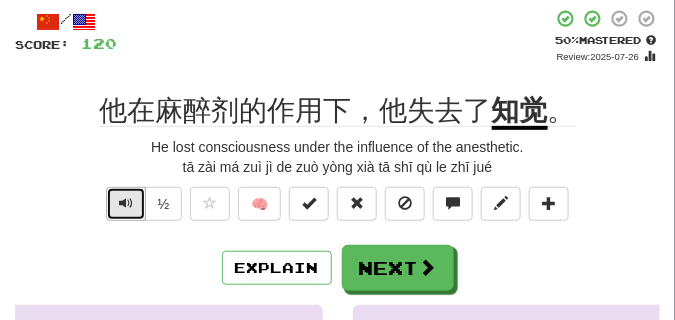 scroll, scrollTop: 100, scrollLeft: 0, axis: vertical 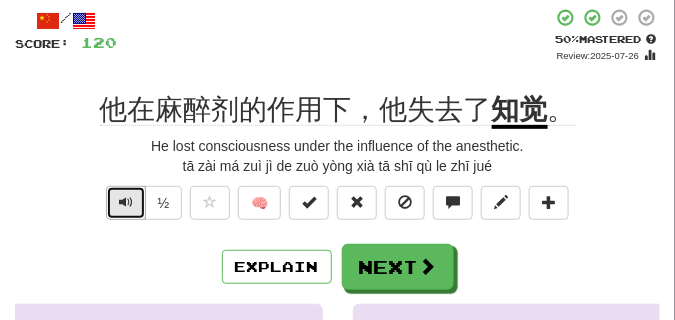 click at bounding box center (126, 202) 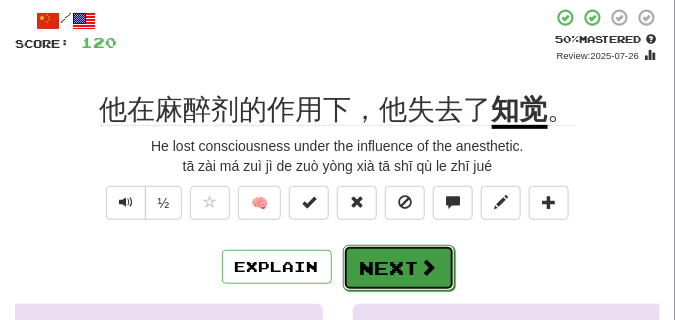 click on "Next" at bounding box center (399, 268) 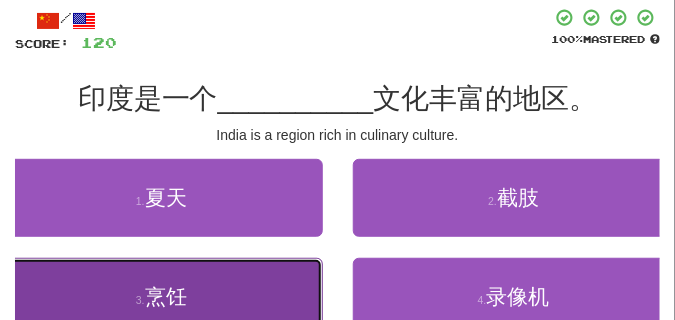 click on "3 .  烹饪" at bounding box center [161, 297] 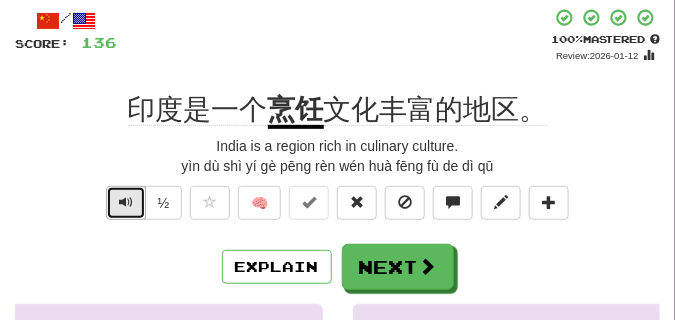 click at bounding box center [126, 202] 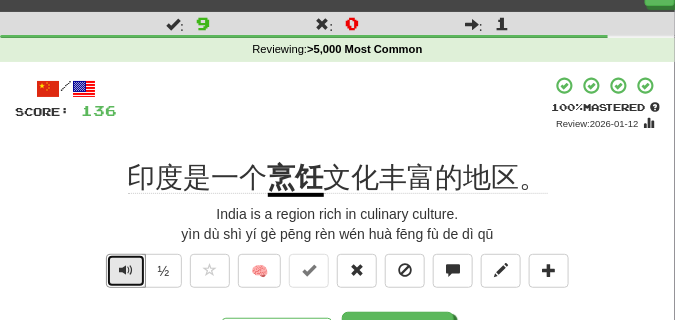 scroll, scrollTop: 50, scrollLeft: 0, axis: vertical 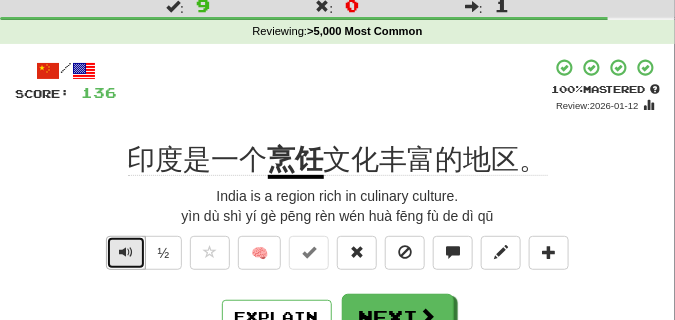 click at bounding box center (126, 252) 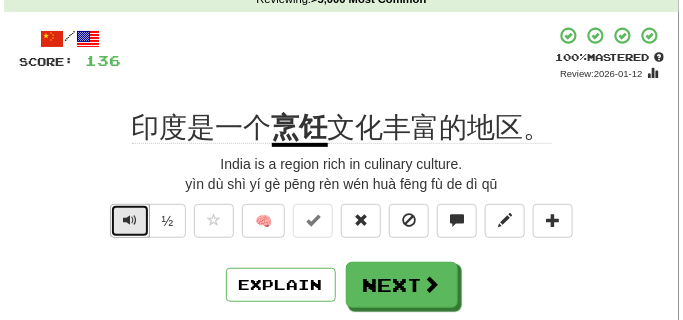 scroll, scrollTop: 100, scrollLeft: 0, axis: vertical 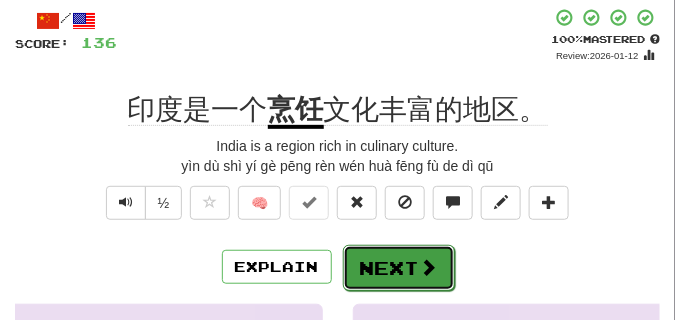 click on "Next" at bounding box center [399, 268] 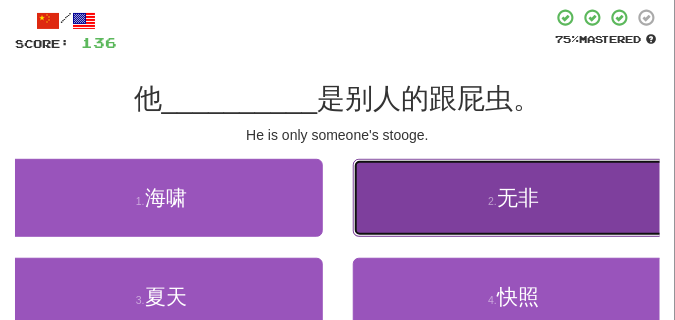 click on "无非" at bounding box center (518, 197) 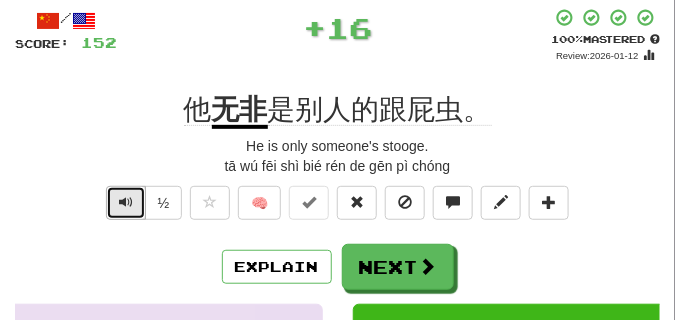 click at bounding box center [126, 202] 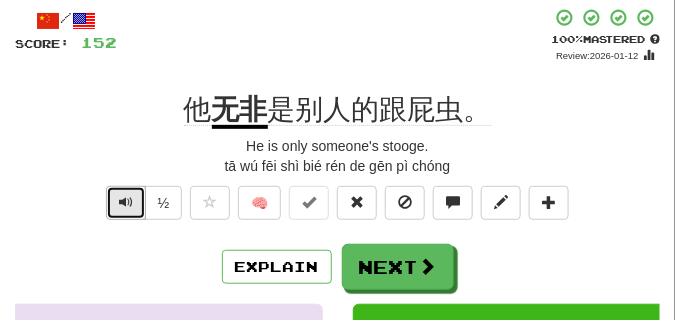 click at bounding box center [126, 202] 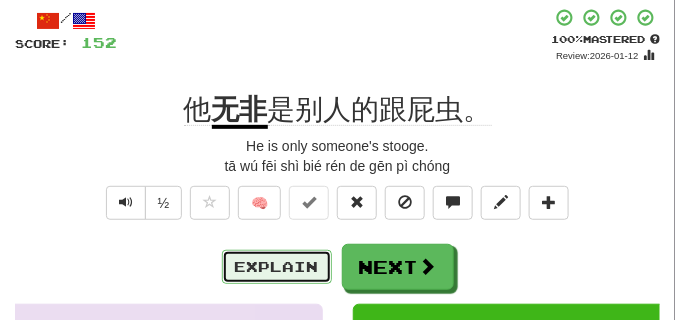 click on "Explain" at bounding box center [277, 267] 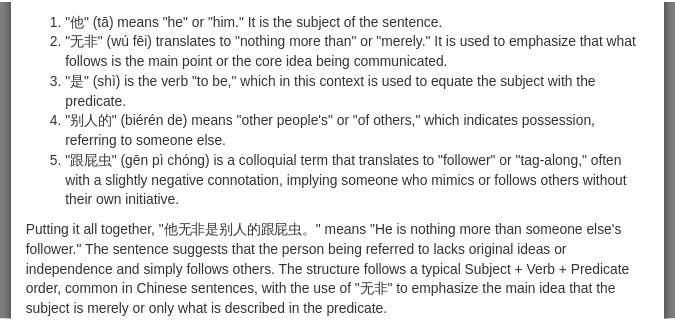 scroll, scrollTop: 197, scrollLeft: 0, axis: vertical 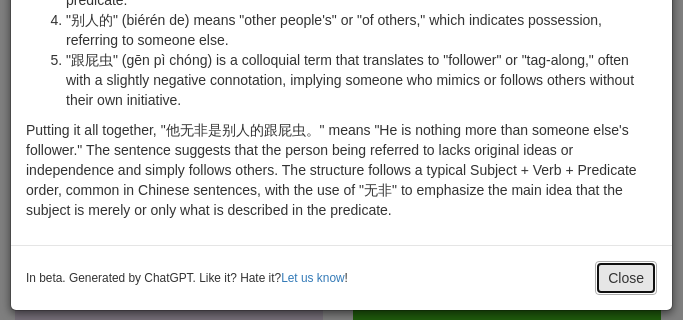 click on "Close" at bounding box center (626, 278) 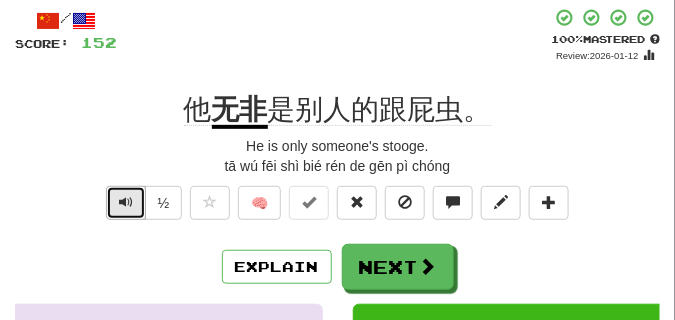 click at bounding box center [126, 203] 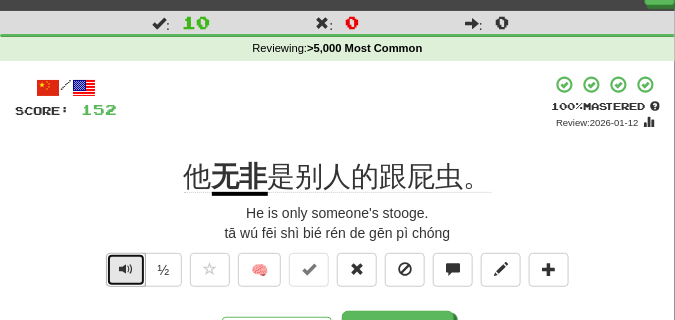 scroll, scrollTop: 50, scrollLeft: 0, axis: vertical 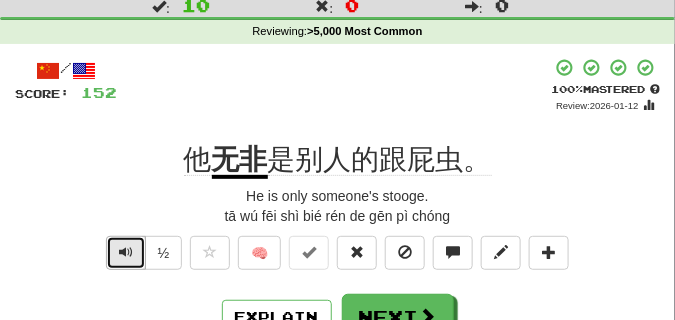 click at bounding box center [126, 252] 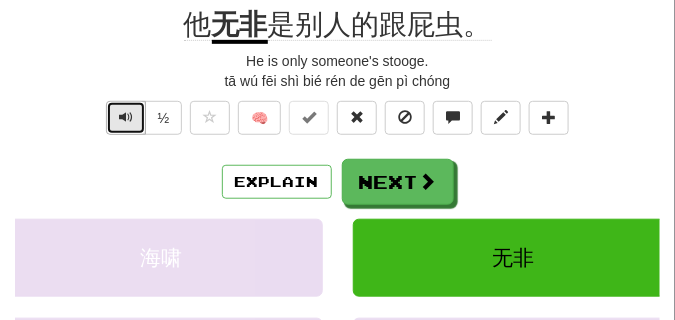 scroll, scrollTop: 200, scrollLeft: 0, axis: vertical 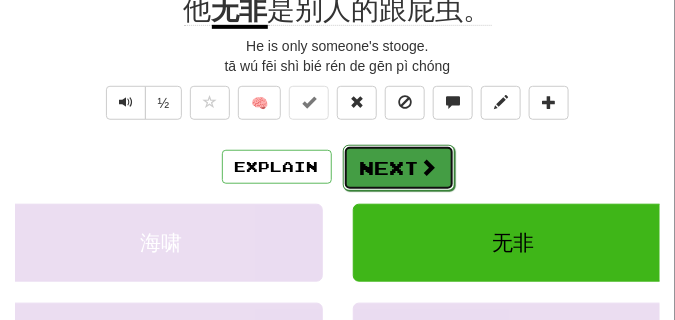 click on "Next" at bounding box center (399, 168) 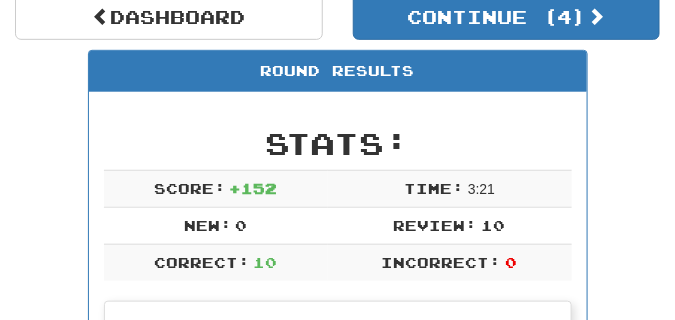 scroll, scrollTop: 0, scrollLeft: 0, axis: both 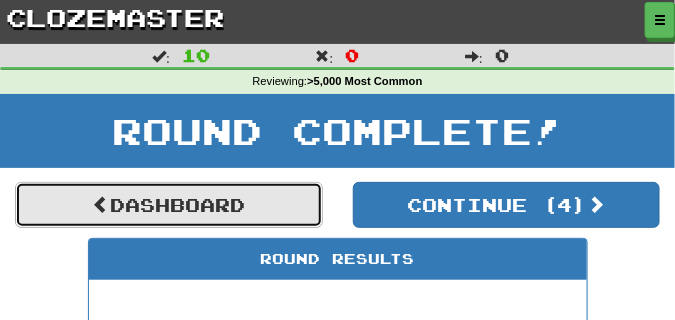 click on "Dashboard" at bounding box center [169, 205] 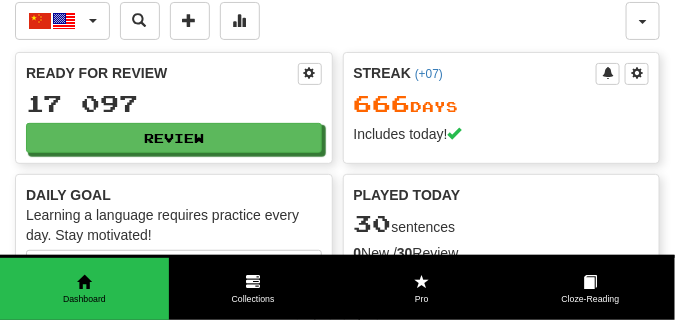 scroll, scrollTop: 0, scrollLeft: 0, axis: both 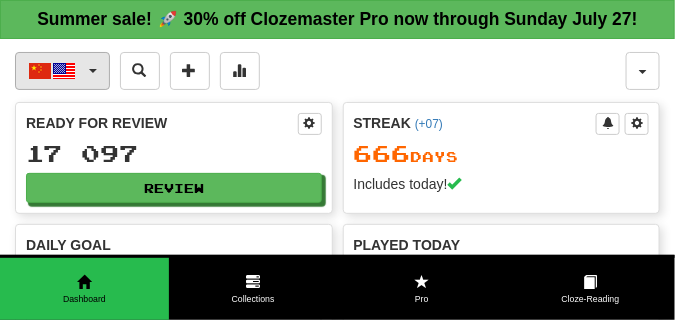 click on "中文  /  English" at bounding box center [62, 71] 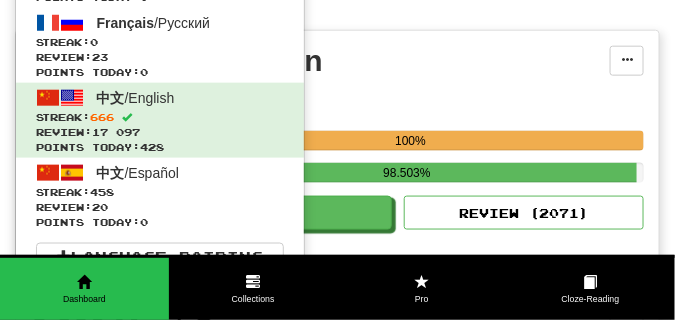 scroll, scrollTop: 400, scrollLeft: 0, axis: vertical 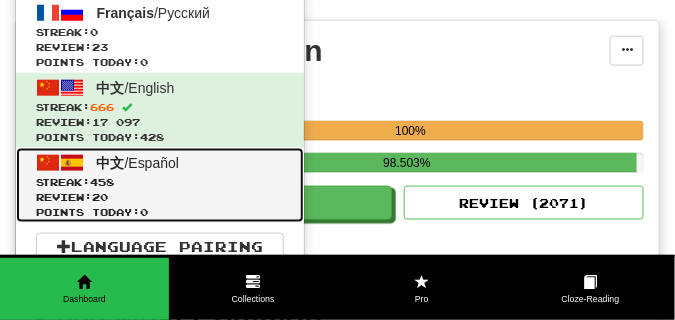 click on "中文" at bounding box center [111, 163] 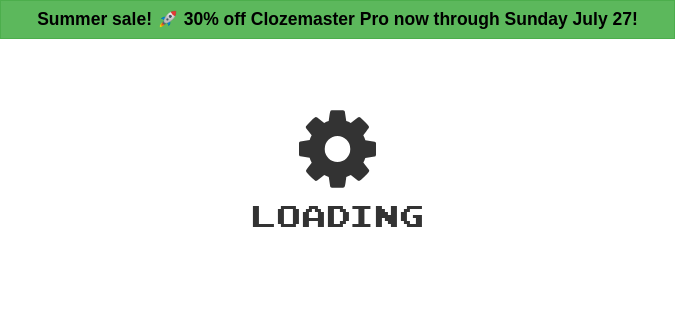 scroll, scrollTop: 0, scrollLeft: 0, axis: both 